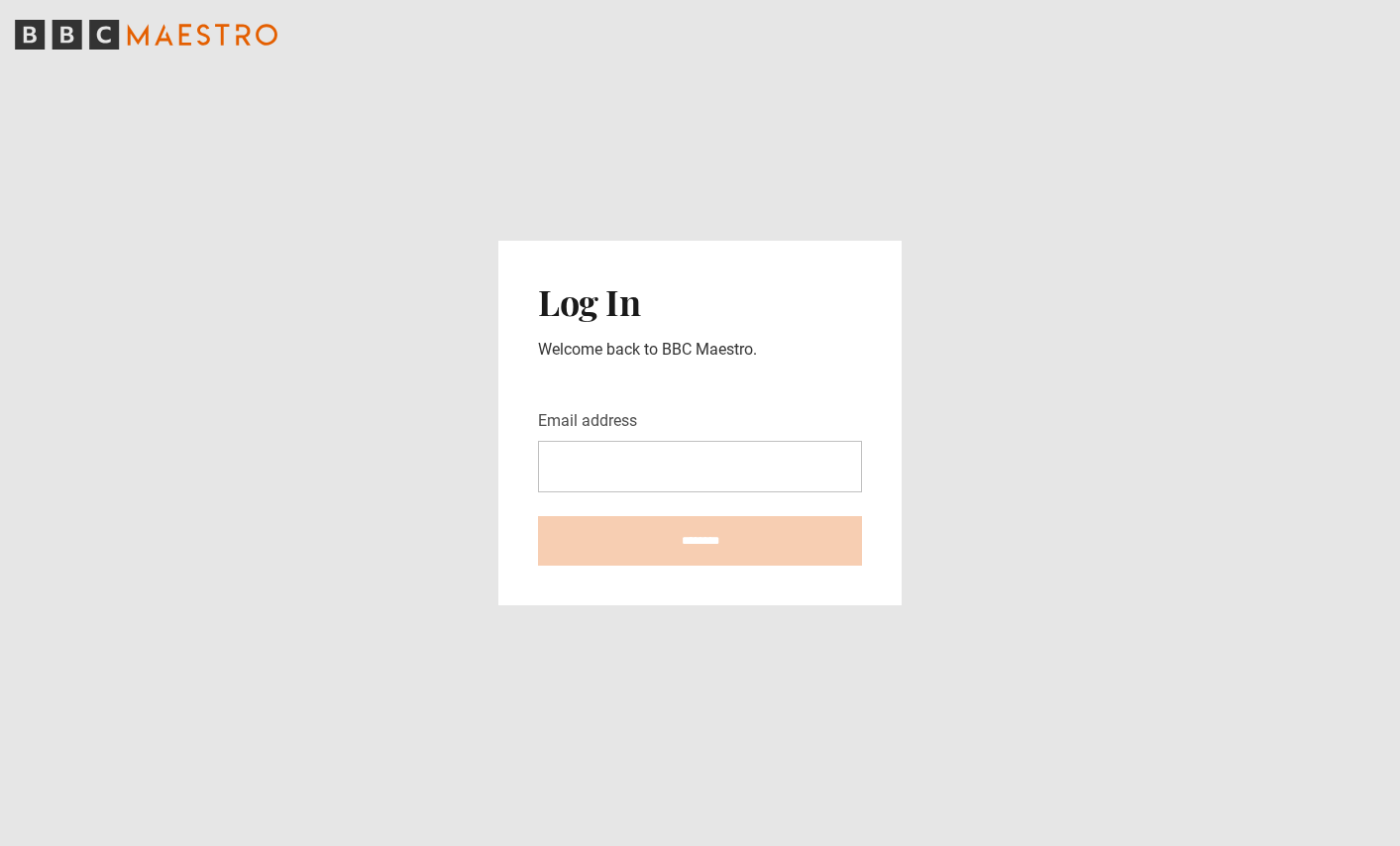 scroll, scrollTop: 0, scrollLeft: 0, axis: both 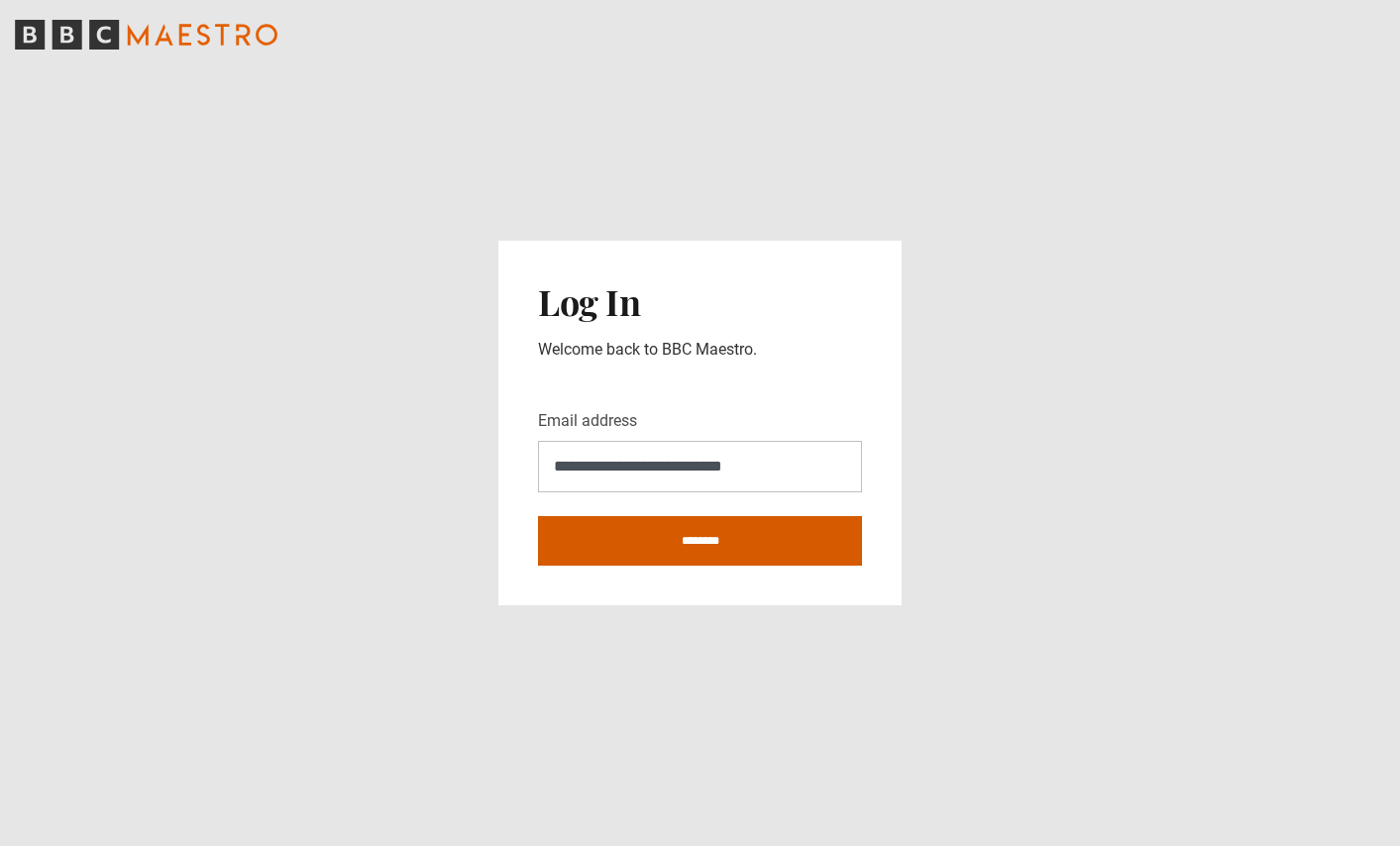 click on "********" at bounding box center [700, 541] 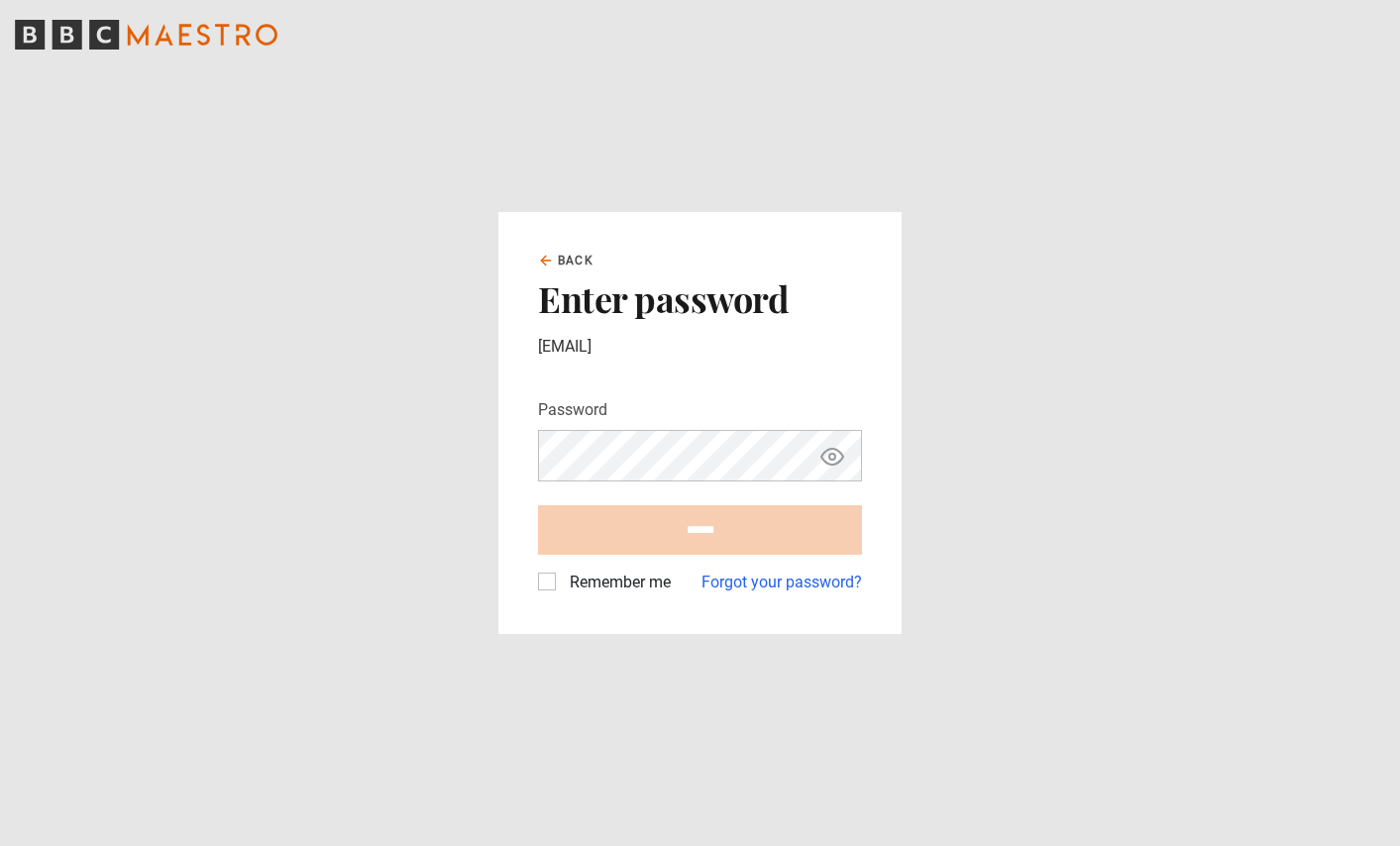 scroll, scrollTop: 0, scrollLeft: 0, axis: both 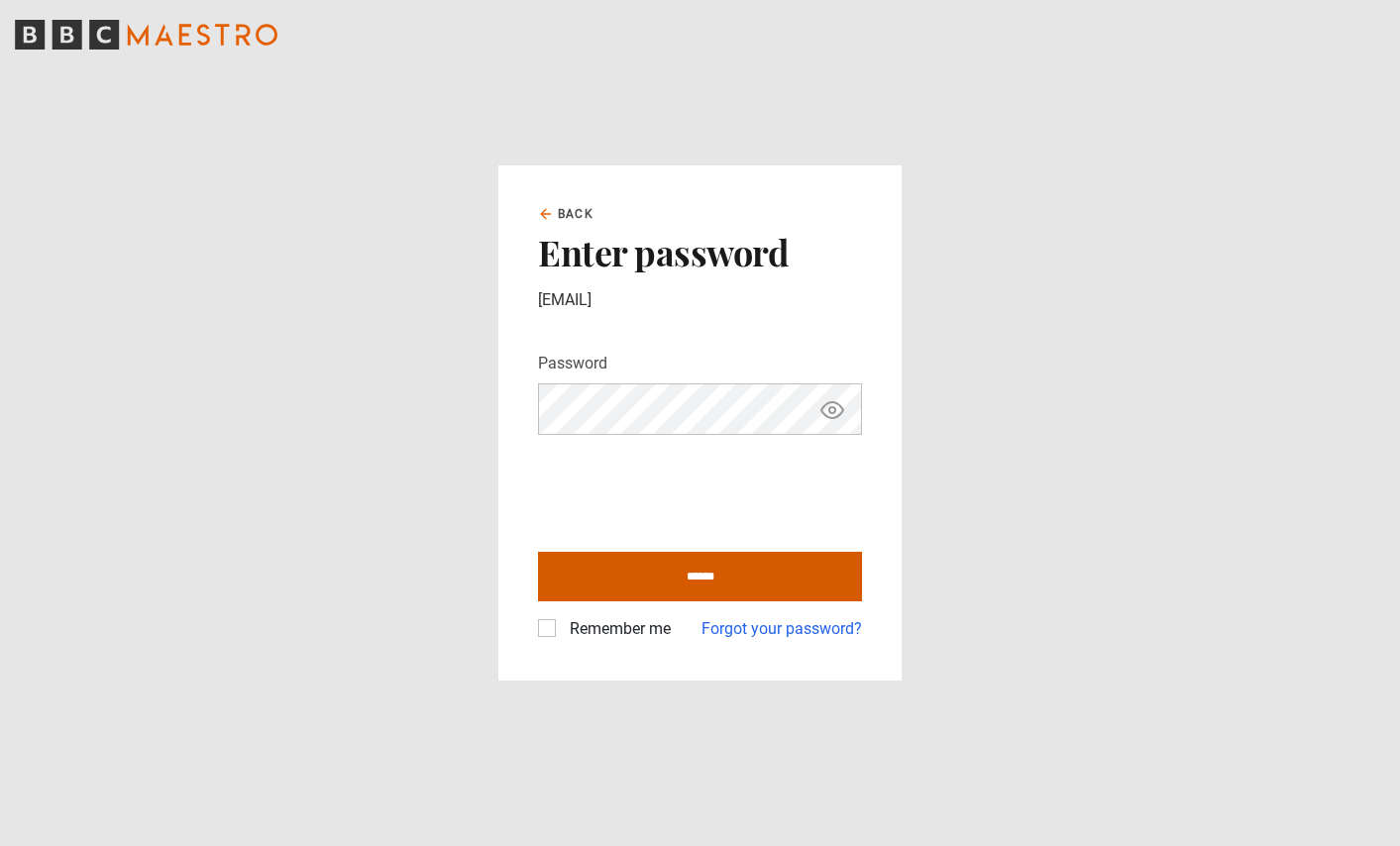 click on "******" at bounding box center (700, 577) 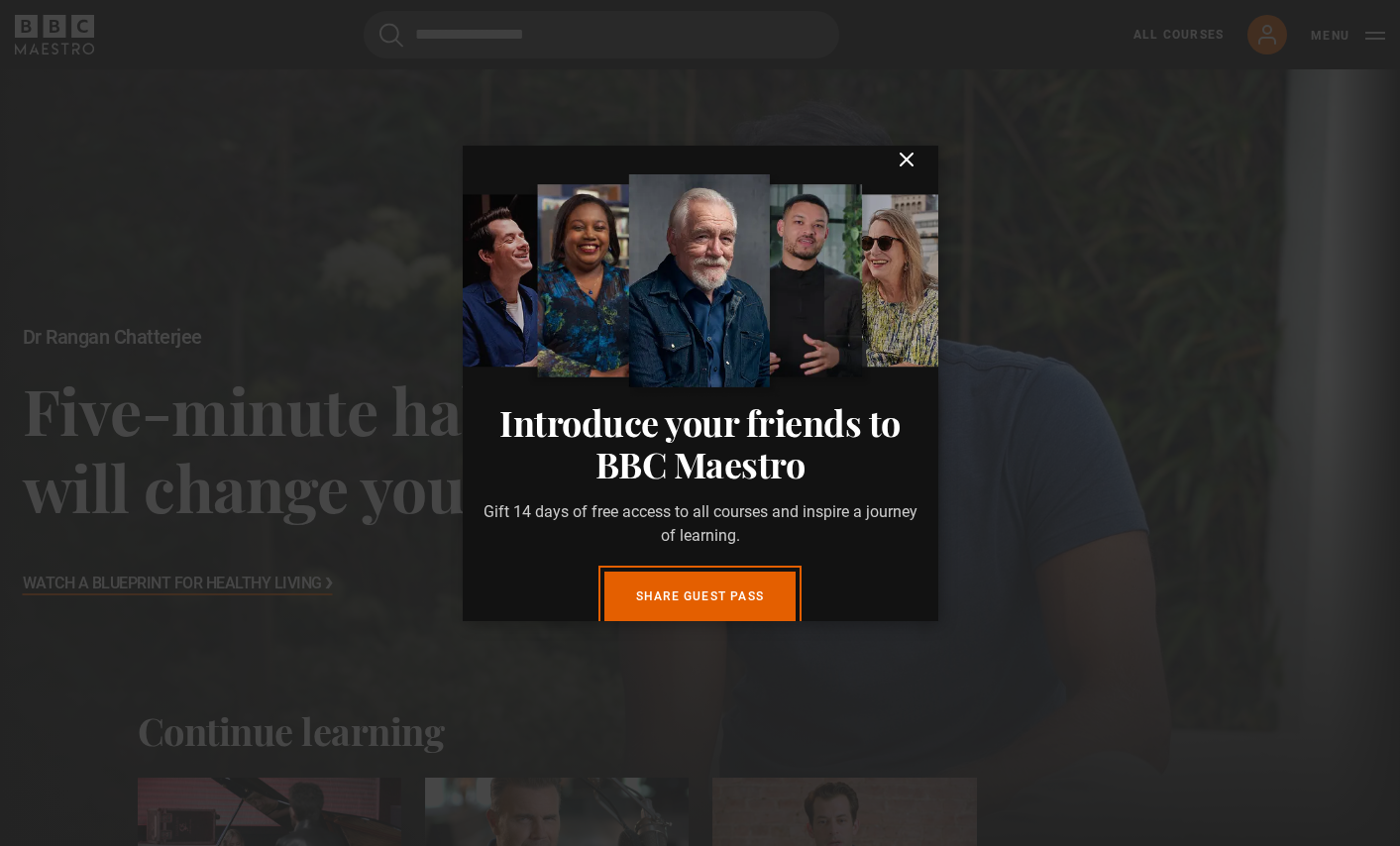 scroll, scrollTop: 0, scrollLeft: 0, axis: both 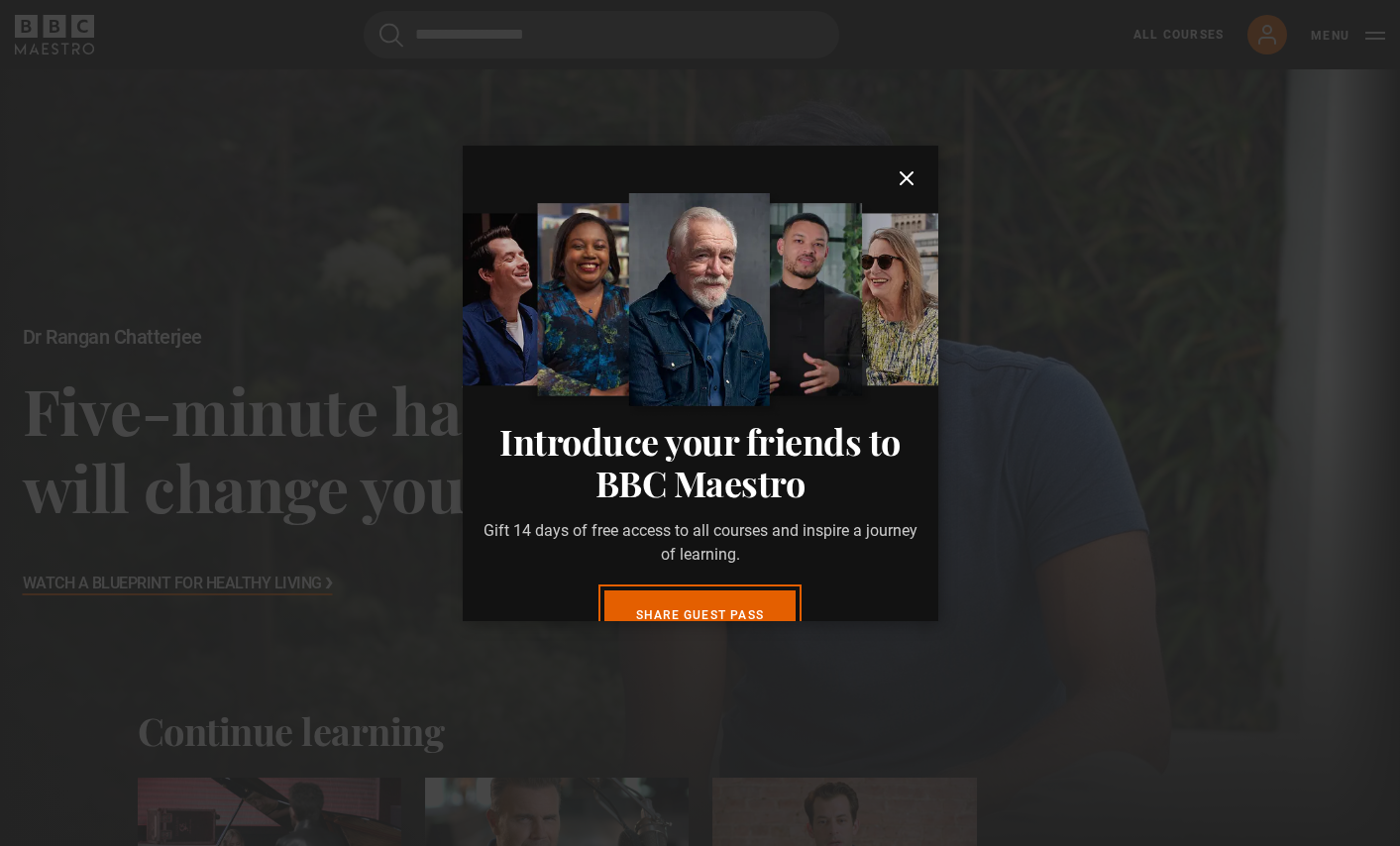 click 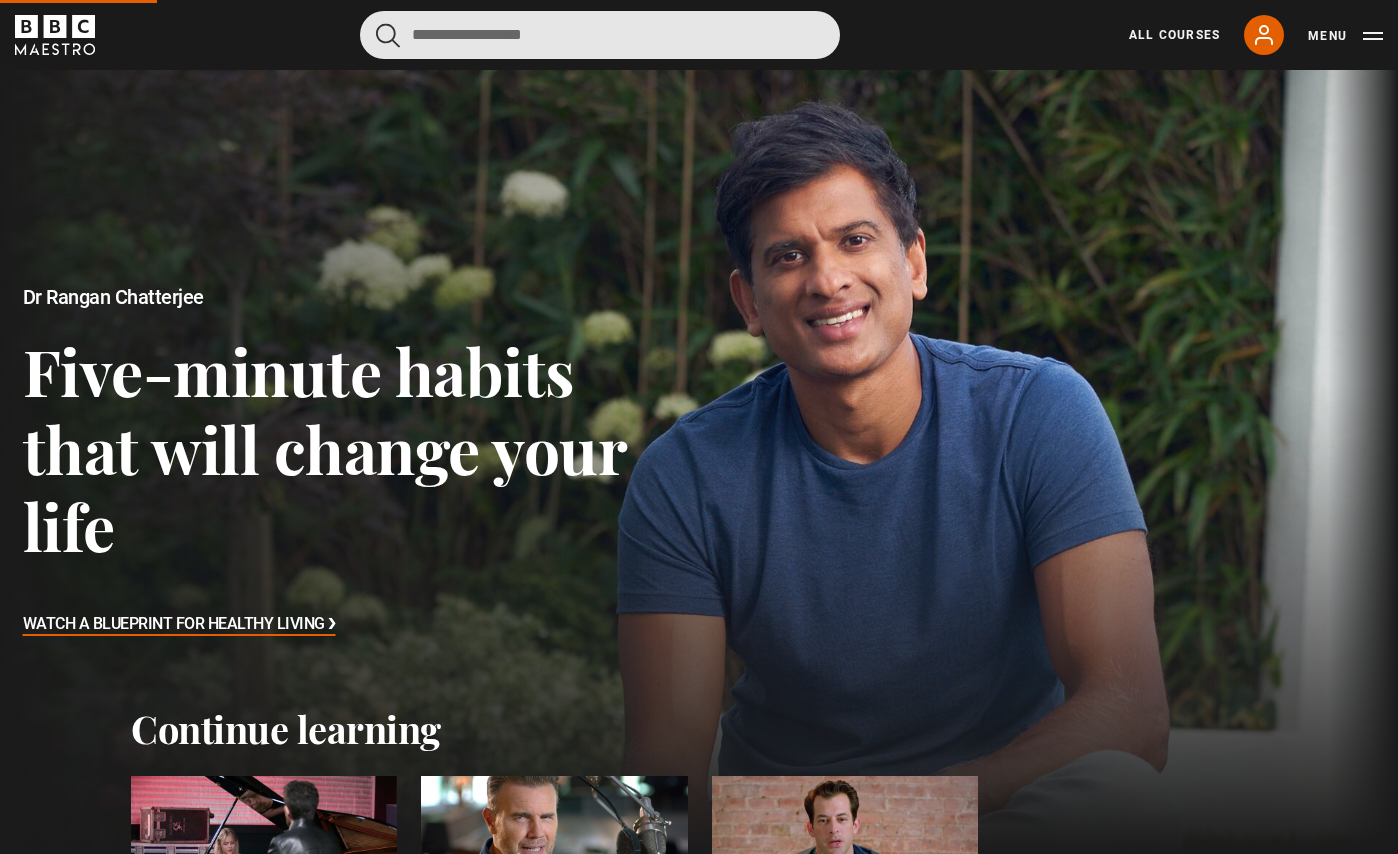 click at bounding box center [600, 35] 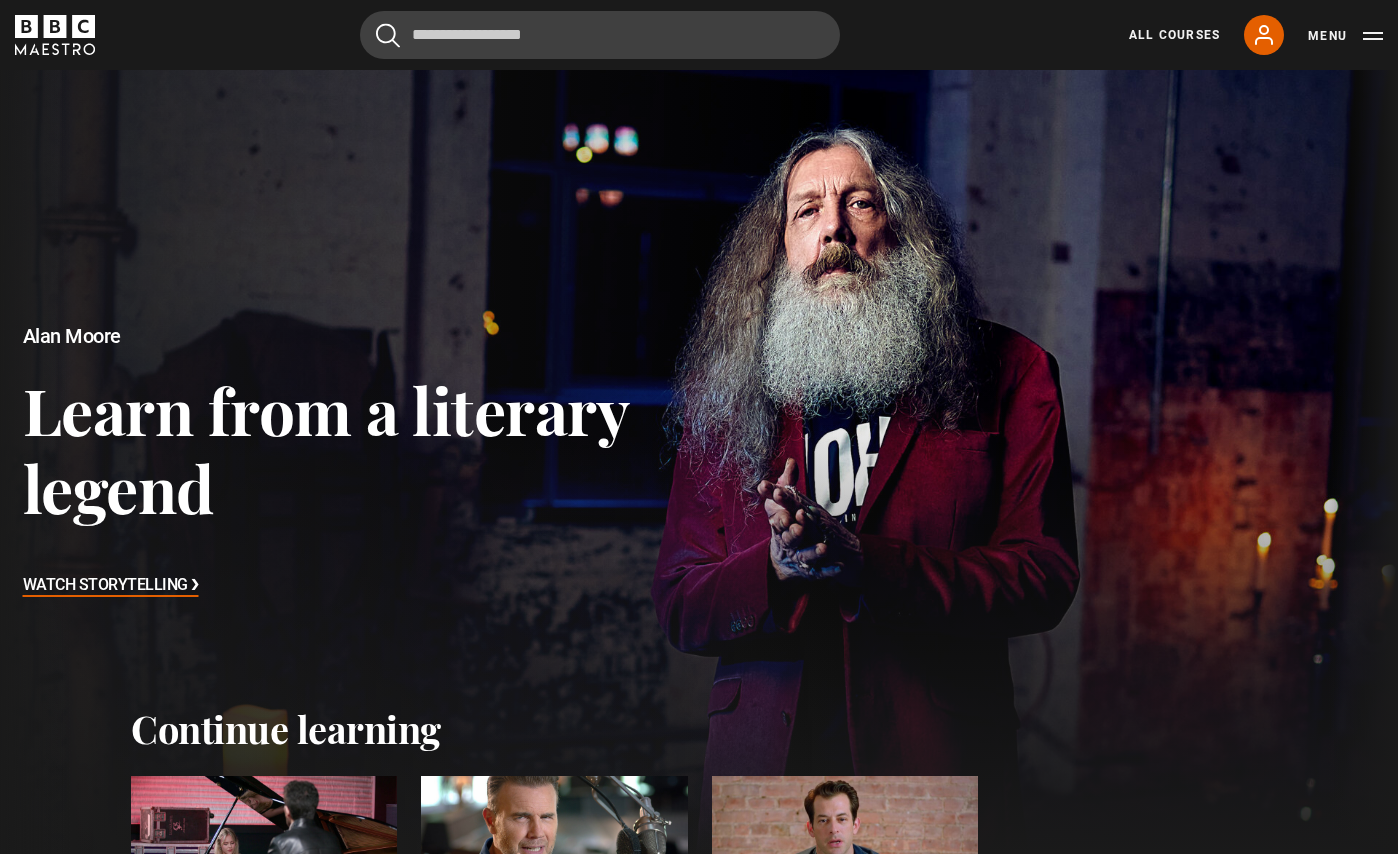 click on "Cancel
Courses
Previous courses
Next courses
Agatha Christie Writing 12  Related Lessons New Ago Perrone Mastering Mixology 22  Related Lessons New Isabel Allende Magical Storytelling 22  Related Lessons New Evy Poumpouras The Art of Influence 24  Related Lessons New Trinny Woodall Thriving in Business 24  Related Lessons Beata Heuman Interior Design 20  Related Lessons New Eric Vetro Sing Like the Stars 31  Related Lessons Stephanie Romiszewski  Sleep Better 21  Related Lessons Jo Malone CBE Think Like an Entrepreneur 19  Related Lessons New 21" at bounding box center (699, 35) 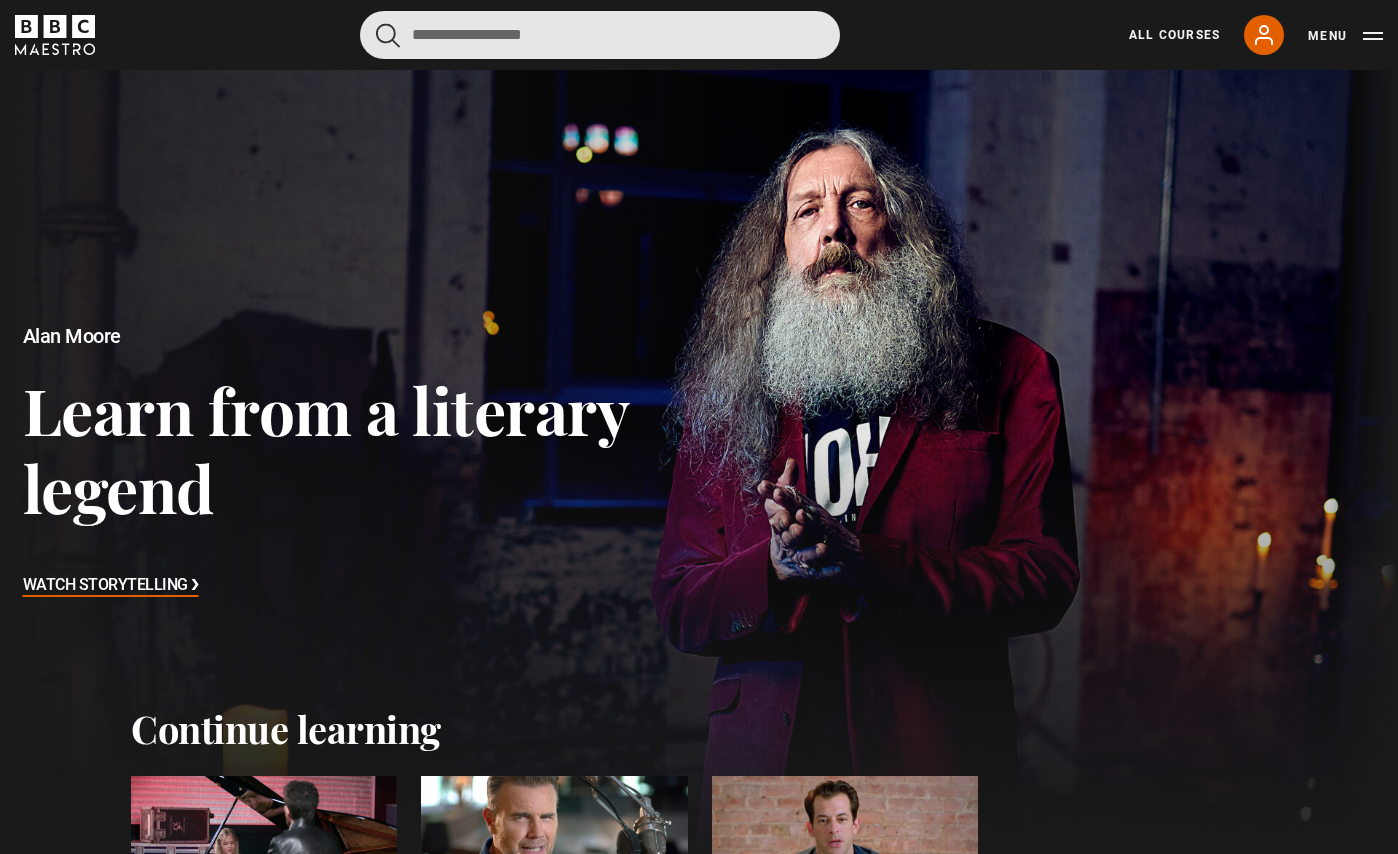 click at bounding box center (600, 35) 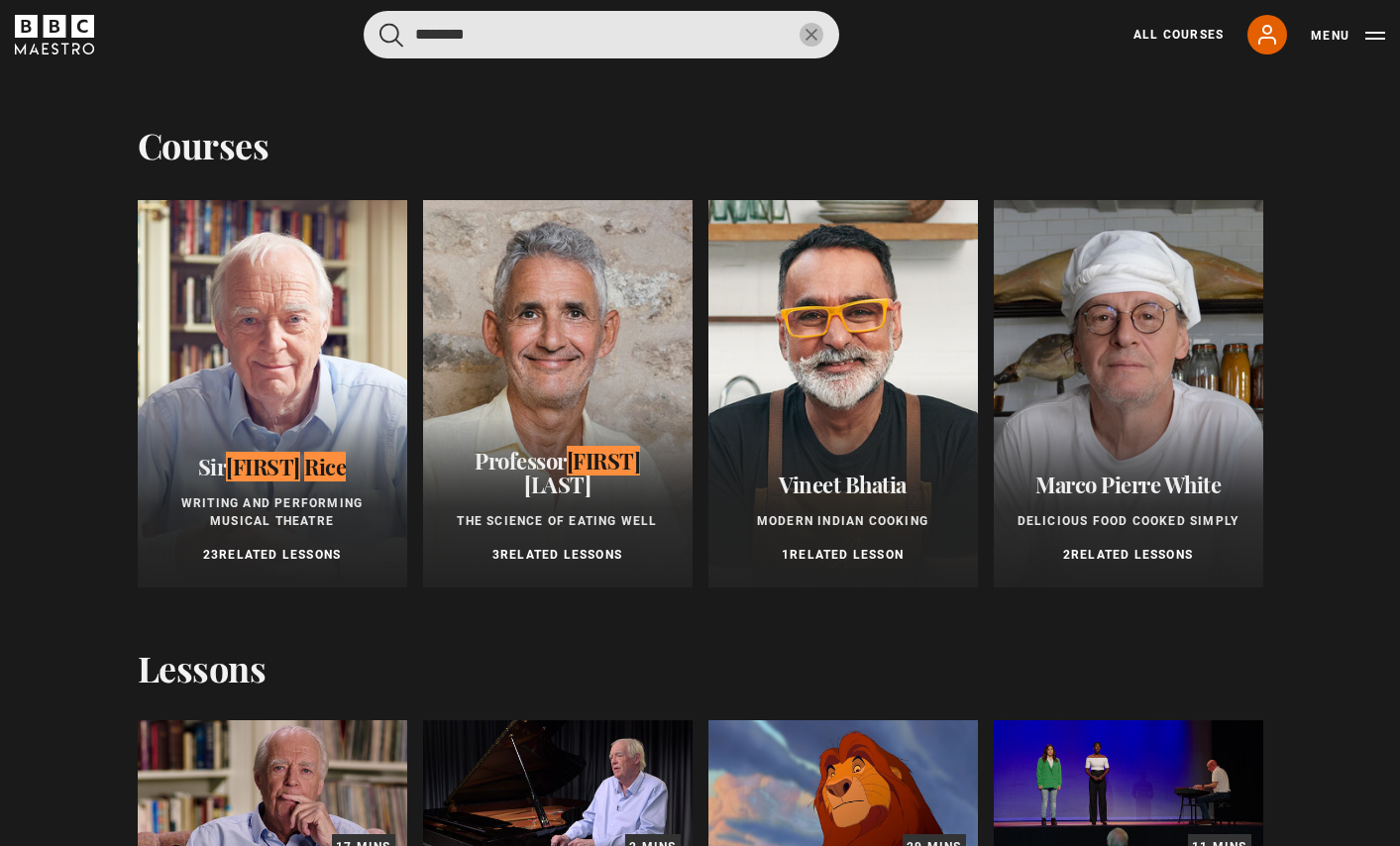click on "********" at bounding box center (601, 35) 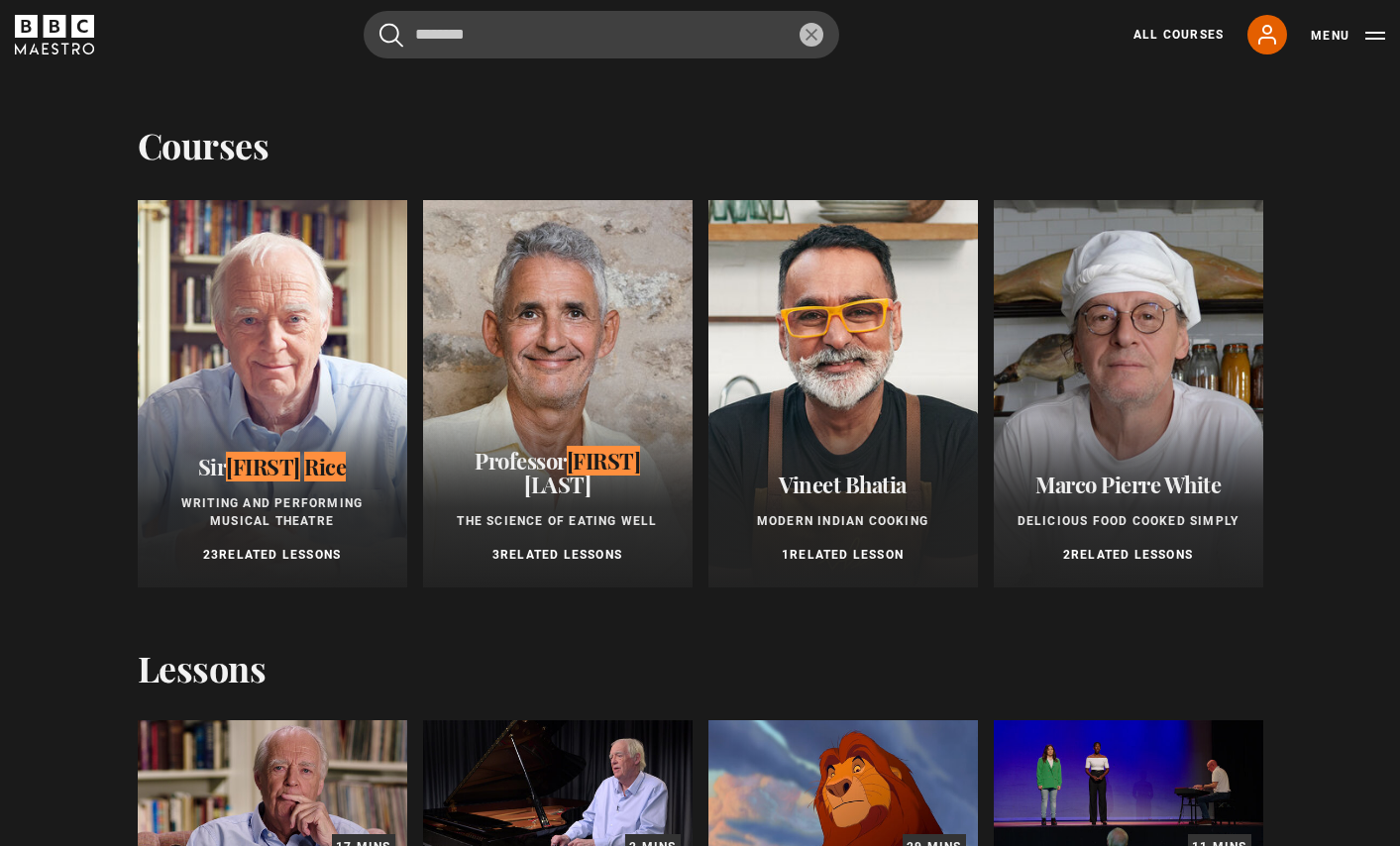 click 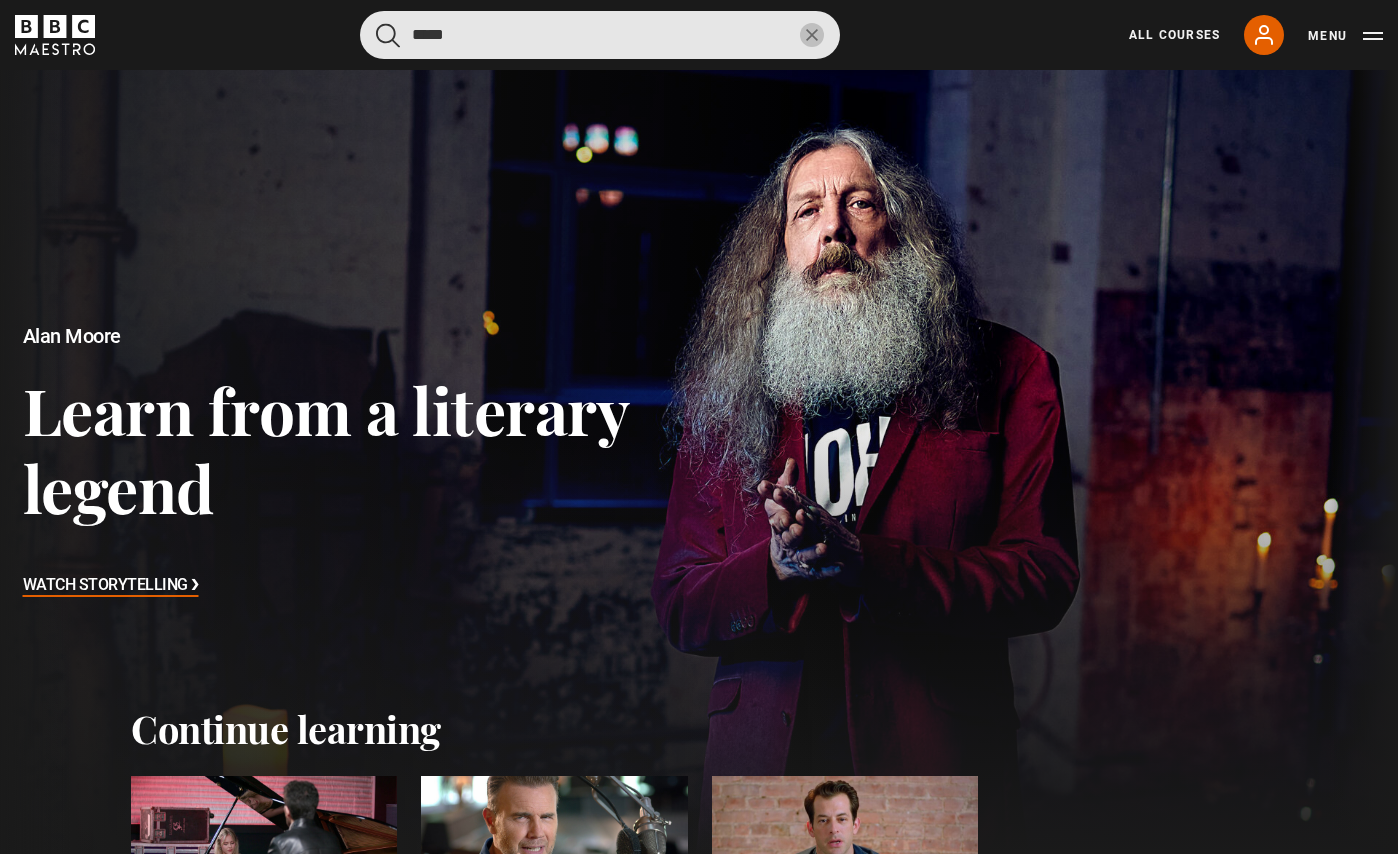 type on "*****" 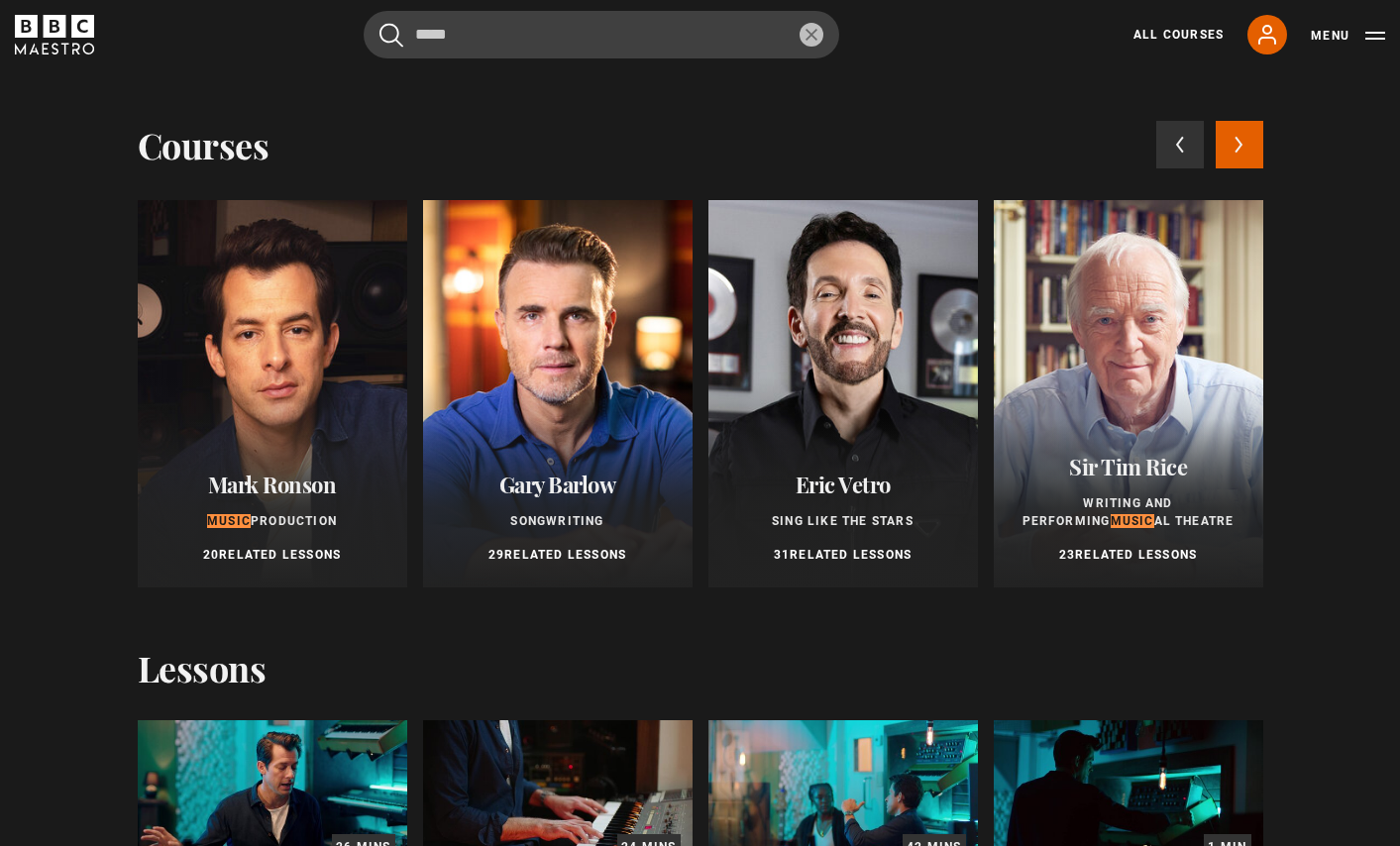 click on "Next courses" at bounding box center (1239, 145) 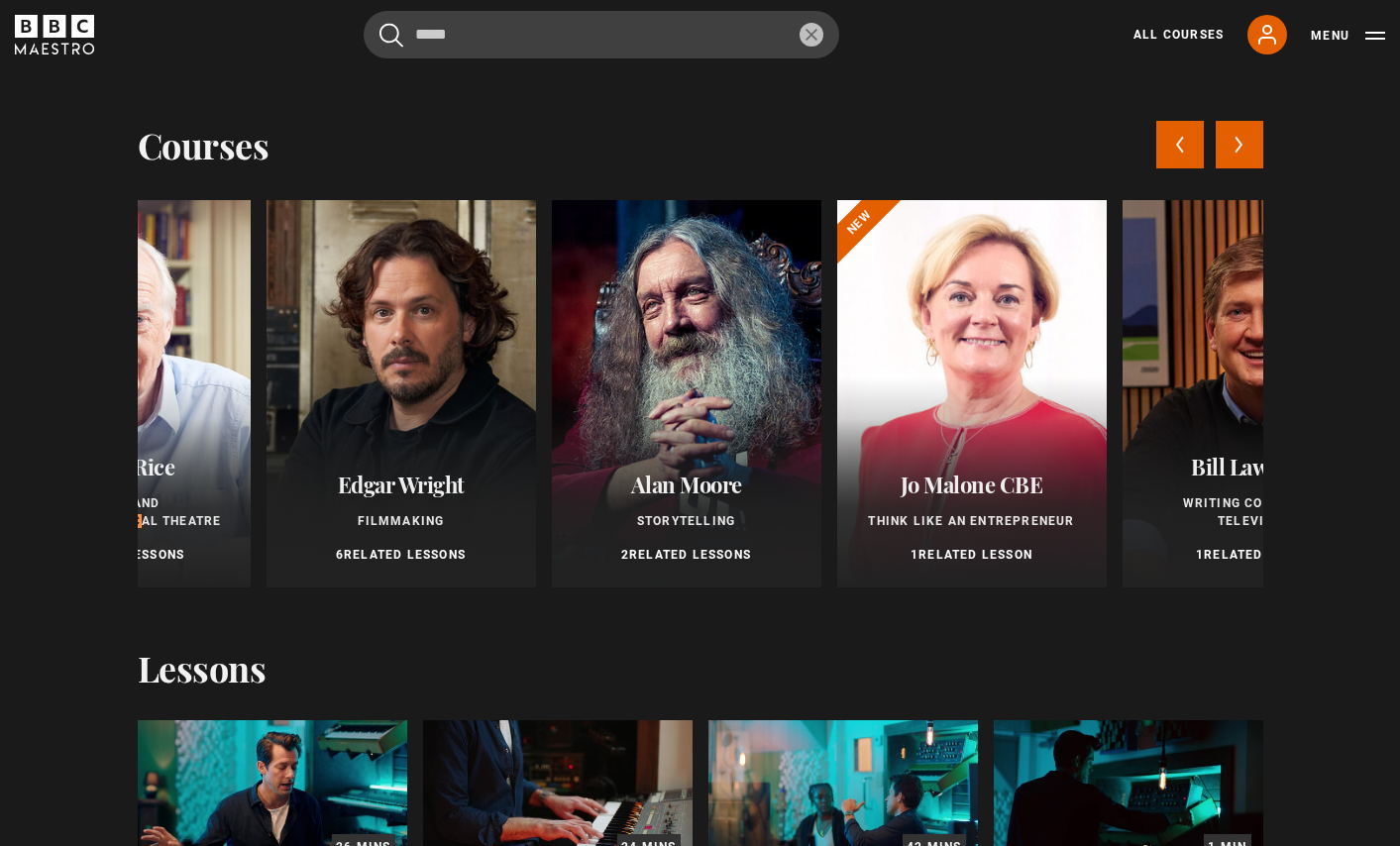 scroll, scrollTop: 0, scrollLeft: 1141, axis: horizontal 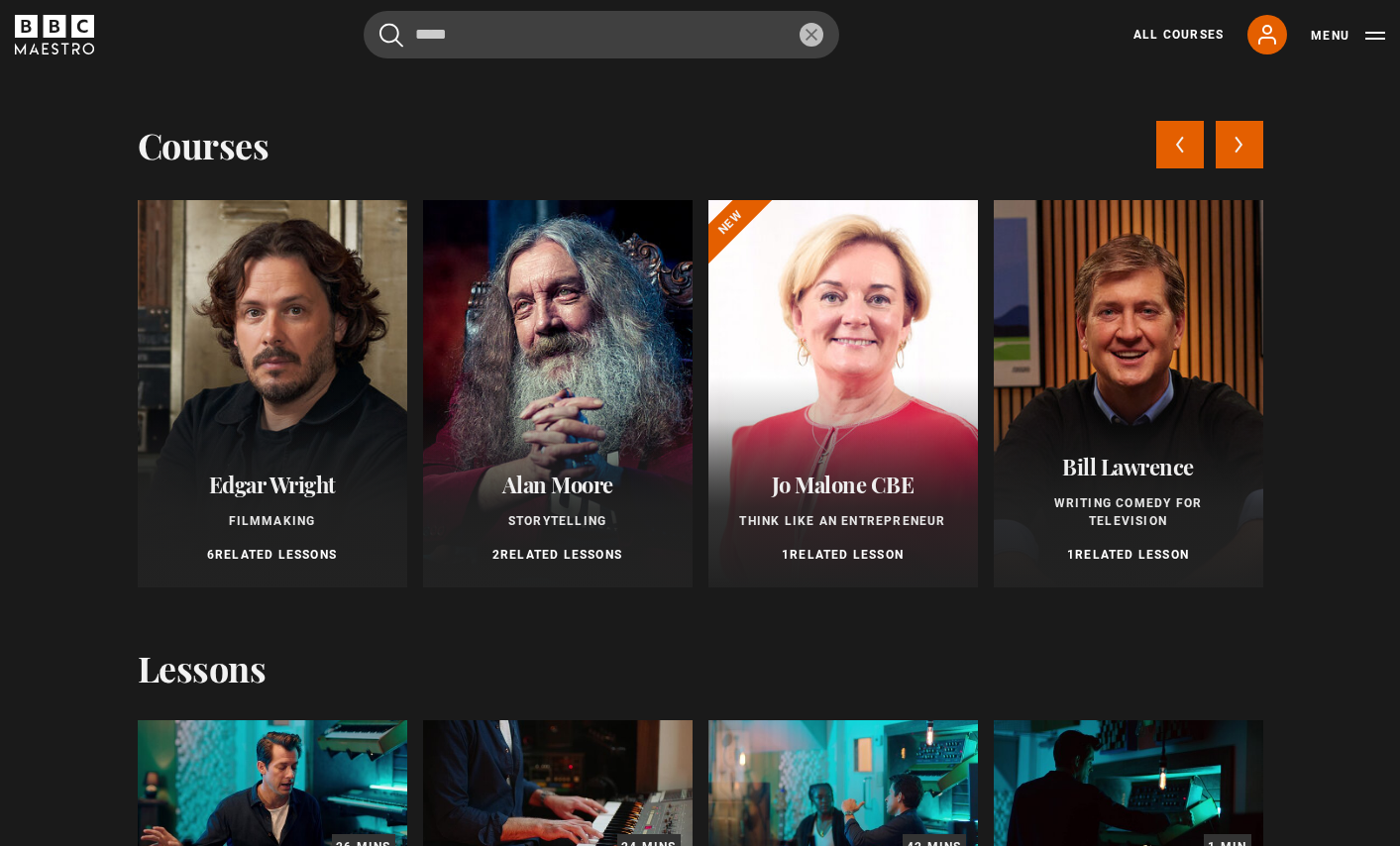 click 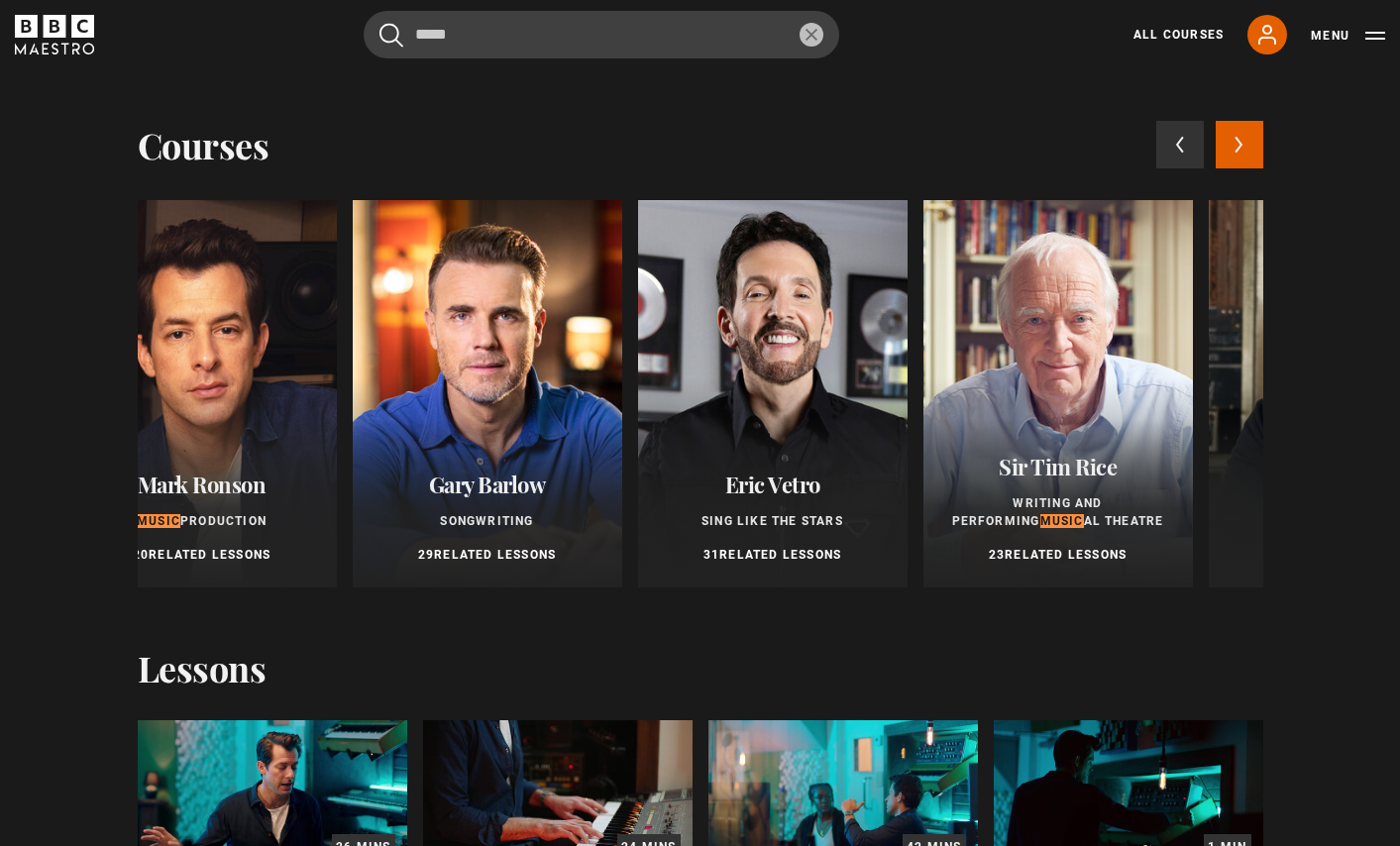 scroll, scrollTop: 0, scrollLeft: 0, axis: both 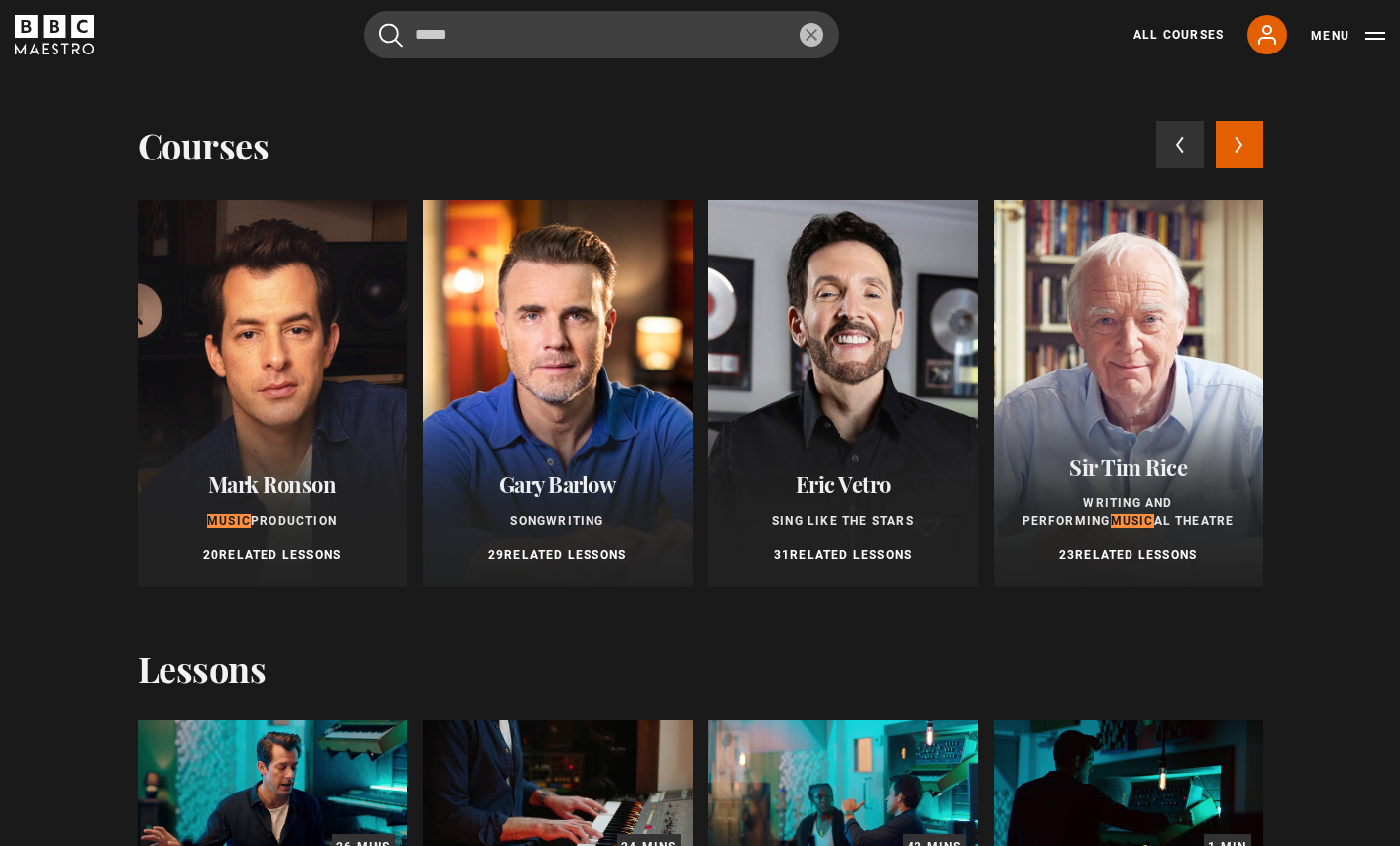 click on "Sir Tim Rice" at bounding box center [1128, 467] 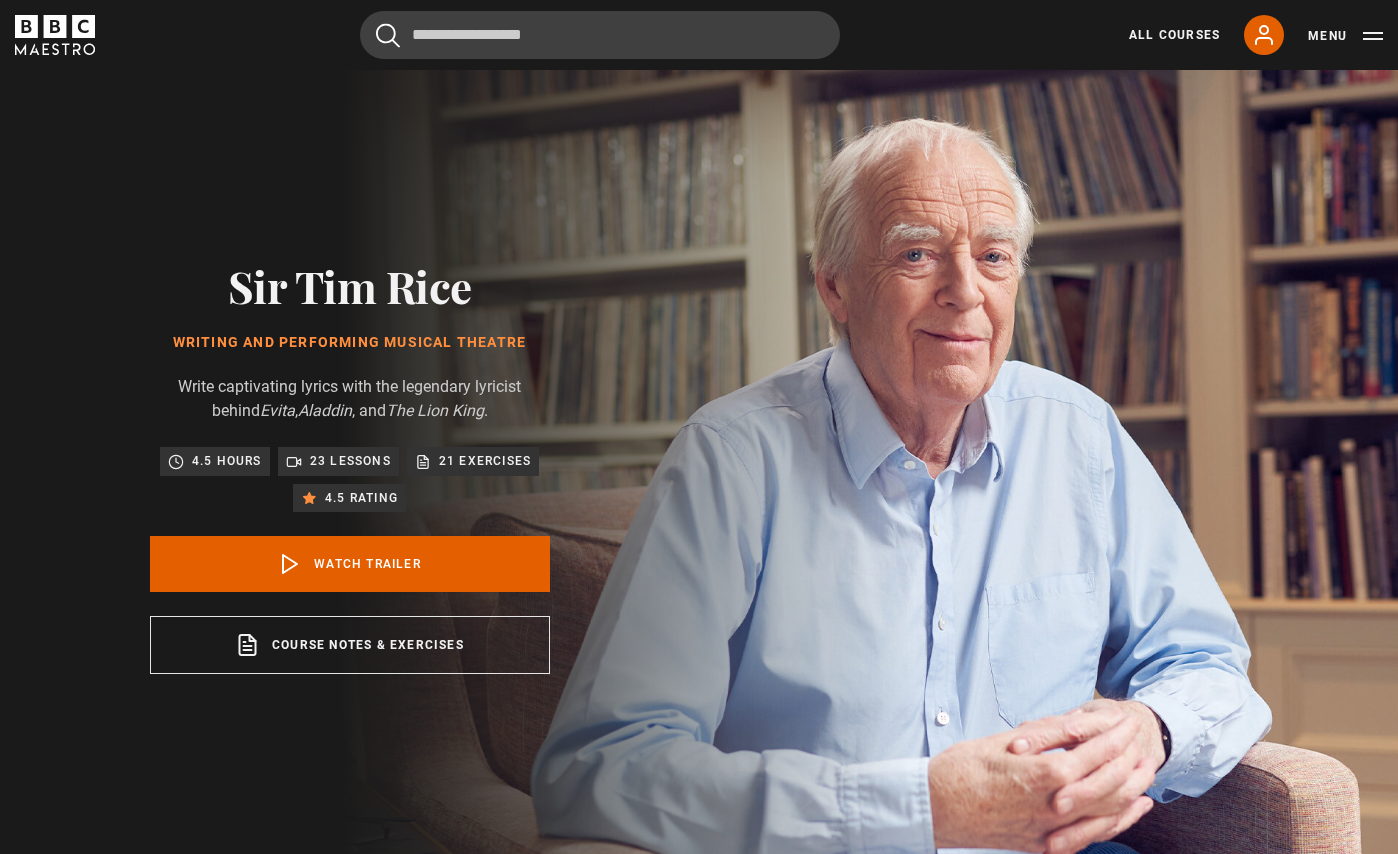 scroll, scrollTop: 0, scrollLeft: 0, axis: both 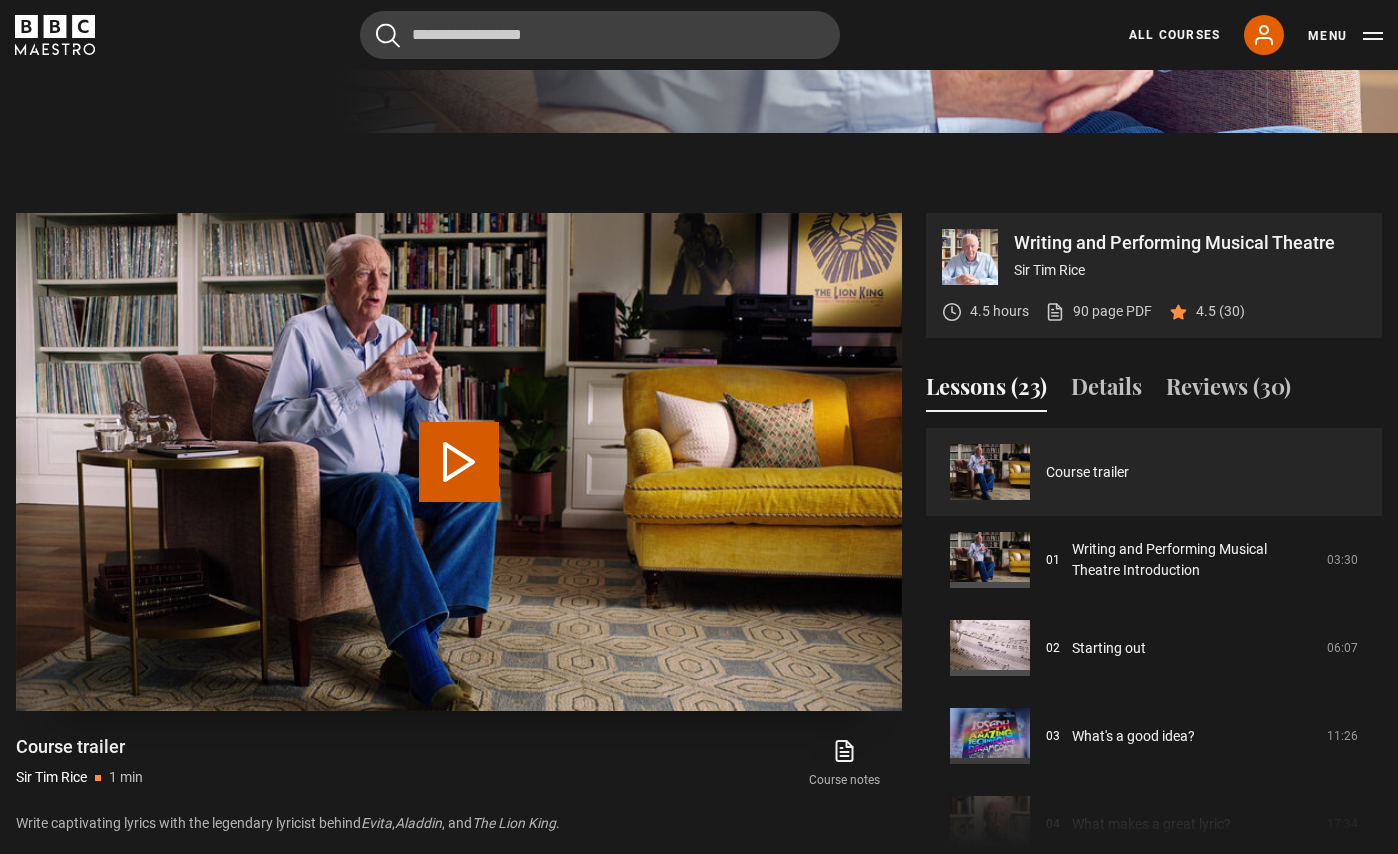 click on "Play Video" at bounding box center (459, 462) 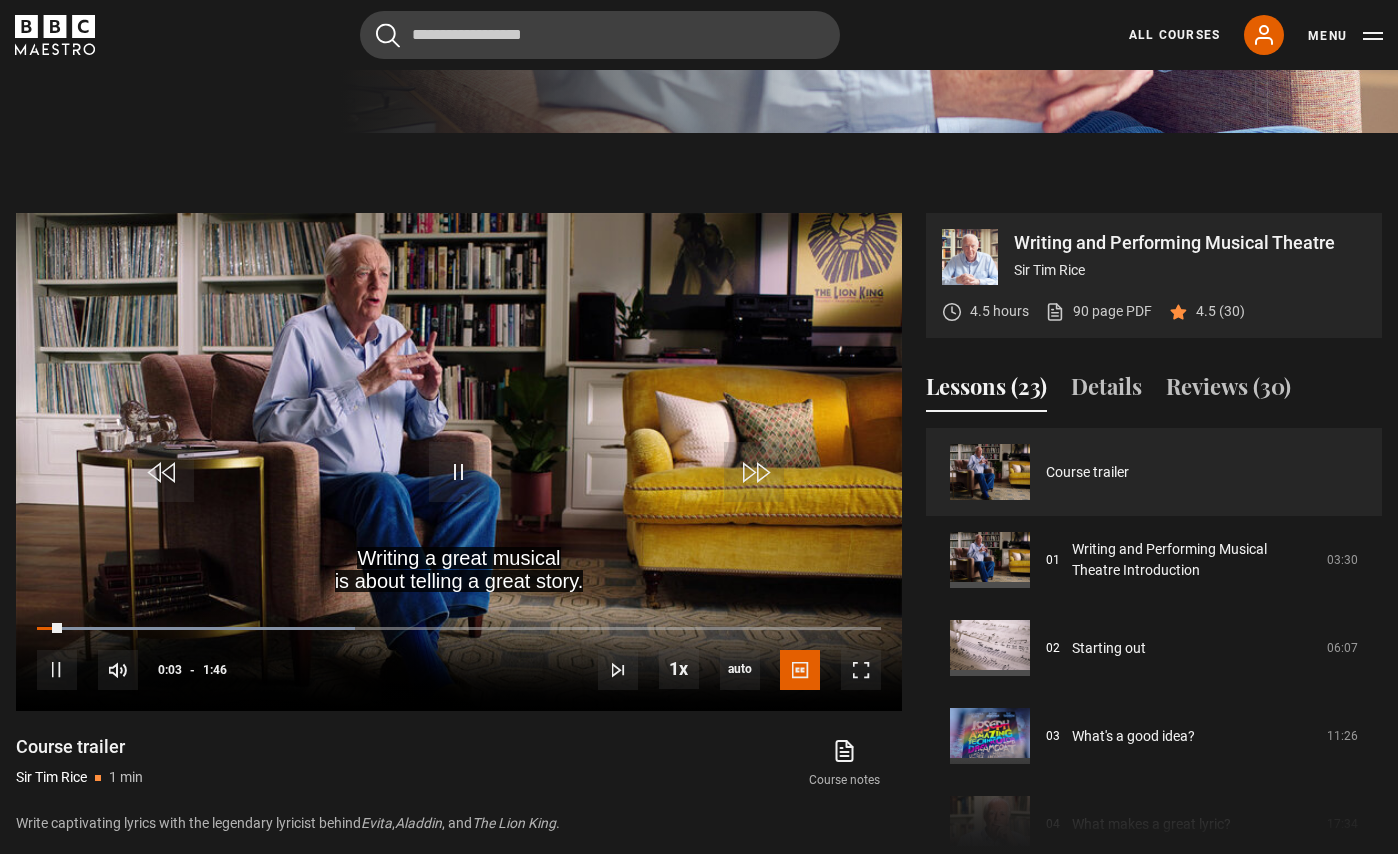 click on "Writing and Performing Musical Theatre
Sir Tim Rice
4.5 hours
90 page PDF
(opens in new tab)
4.5 (30)
Writing a great musical
is about telling a great story. Video Player is loading. Play Video 10s Skip Back 10 seconds Pause 10s Skip Forward 10 seconds Loaded :  37.74% 0:03 Pause Mute Current Time  0:03 - Duration  1:46 1x Playback Rate 2x 1.5x 1x , selected 0.5x auto Quality 360p 720p 1080p 2160p Auto , selected Captions captions off English  Captions , selected This is a modal window.
Lesson Completed
Up next
Writing and Performing Musical Theatre Introduction
Cancel ." at bounding box center (699, 536) 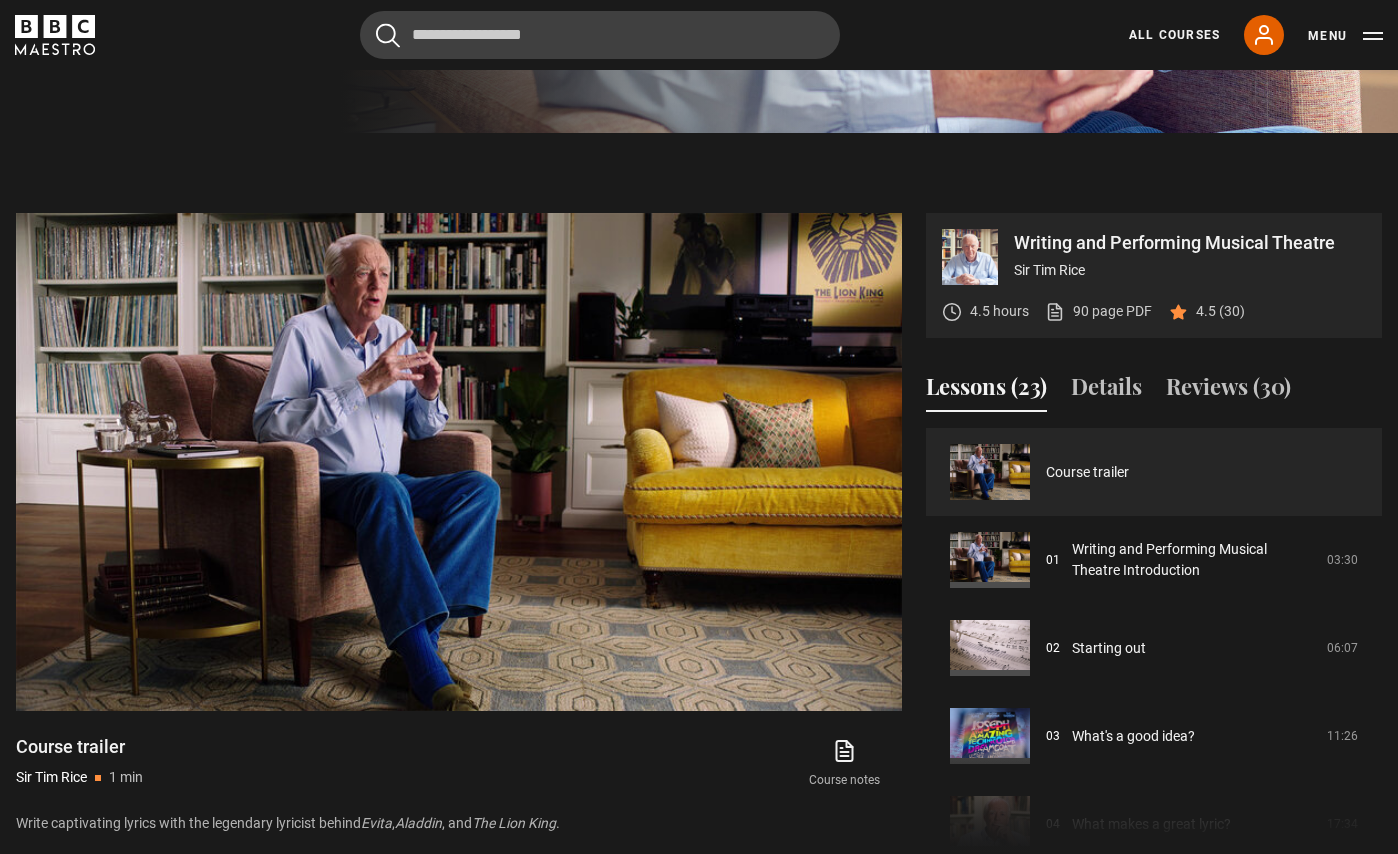 click on "Writing and Performing Musical Theatre
Sir Tim Rice
4.5 hours
90 page PDF
(opens in new tab)
4.5 (30)
Video Player is loading. Play Video 10s Skip Back 10 seconds Pause 10s Skip Forward 10 seconds Loaded :  66.04% 0:19 Pause Mute Current Time  0:19 - Duration  1:46 1x Playback Rate 2x 1.5x 1x , selected 0.5x auto Quality 360p 720p 1080p 2160p Auto , selected Captions captions off English  Captions , selected This is a modal window.
Lesson Completed
Up next
Writing and Performing Musical Theatre Introduction" at bounding box center [699, 536] 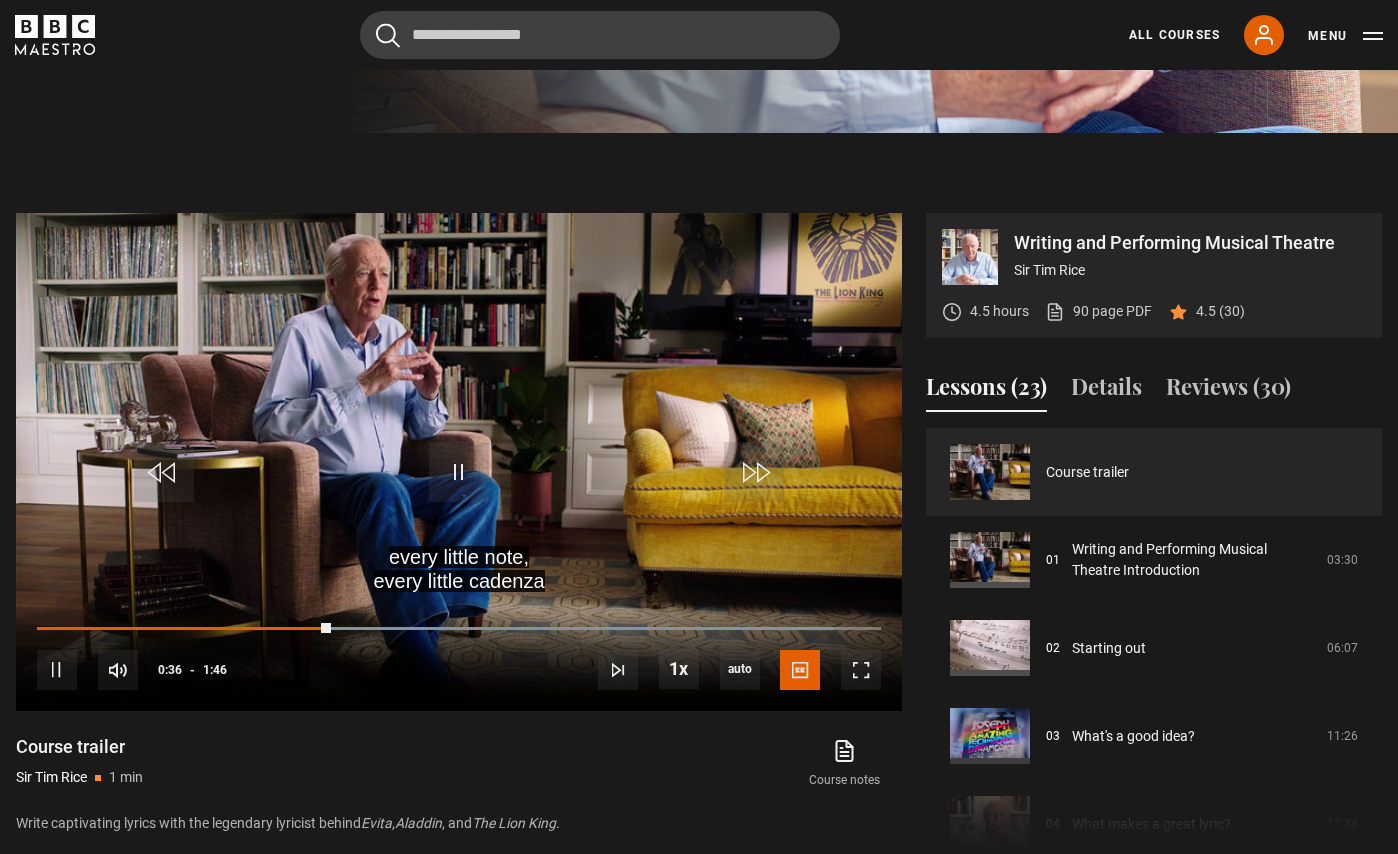 click on "Writing and Performing Musical Theatre
Sir Tim Rice
4.5 hours
90 page PDF
(opens in new tab)
4.5 (30)
every little note,
every little cadenza Video Player is loading. Play Video 10s Skip Back 10 seconds Pause 10s Skip Forward 10 seconds Loaded :  94.34% 0:36 Pause Mute Current Time  0:36 - Duration  1:46 1x Playback Rate 2x 1.5x 1x , selected 0.5x auto Quality 360p 720p 1080p 2160p Auto , selected Captions captions off English  Captions , selected This is a modal window.
Lesson Completed
Up next
Writing and Performing Musical Theatre Introduction" at bounding box center [699, 536] 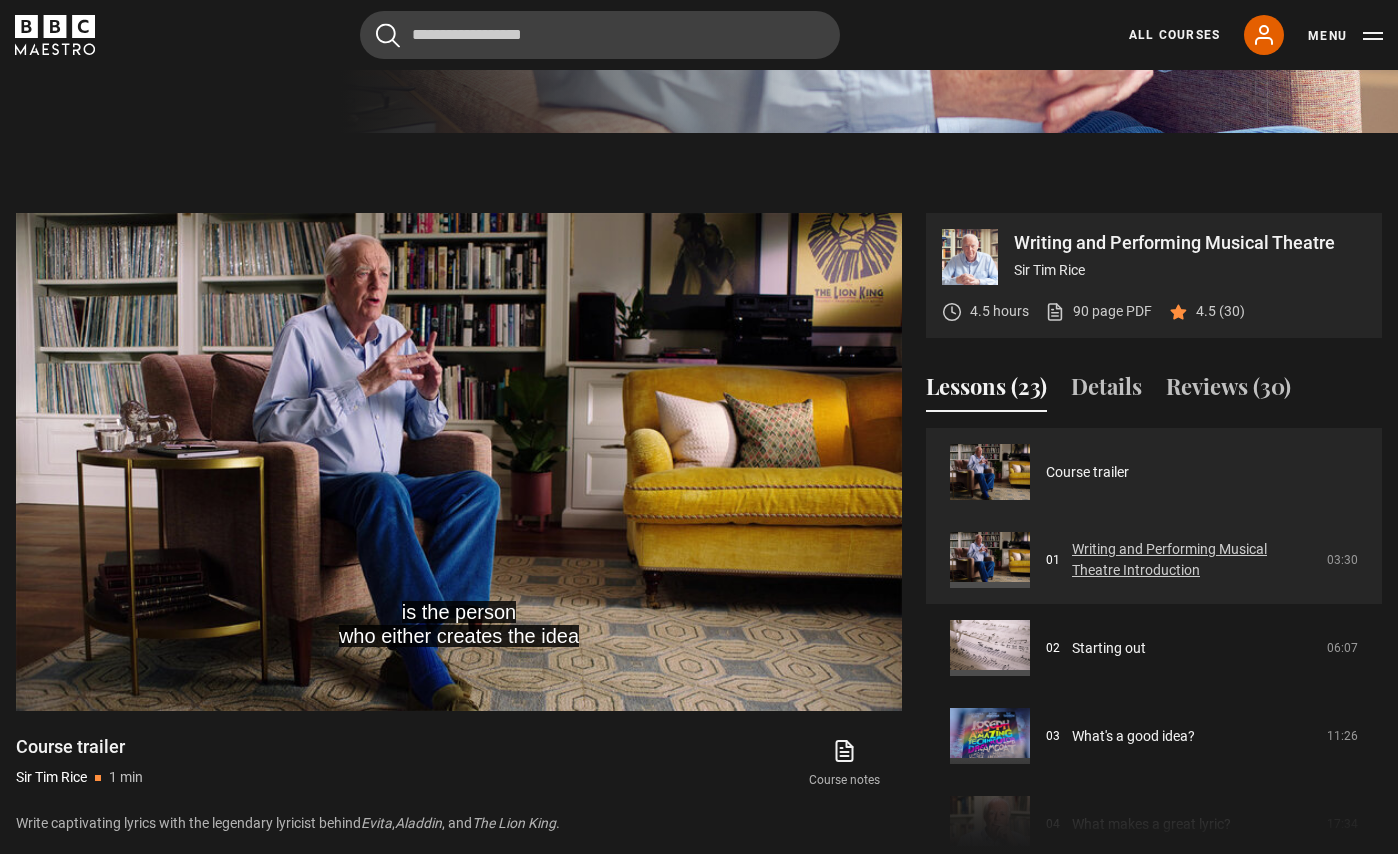 click on "Writing and Performing Musical Theatre Introduction" at bounding box center [1193, 560] 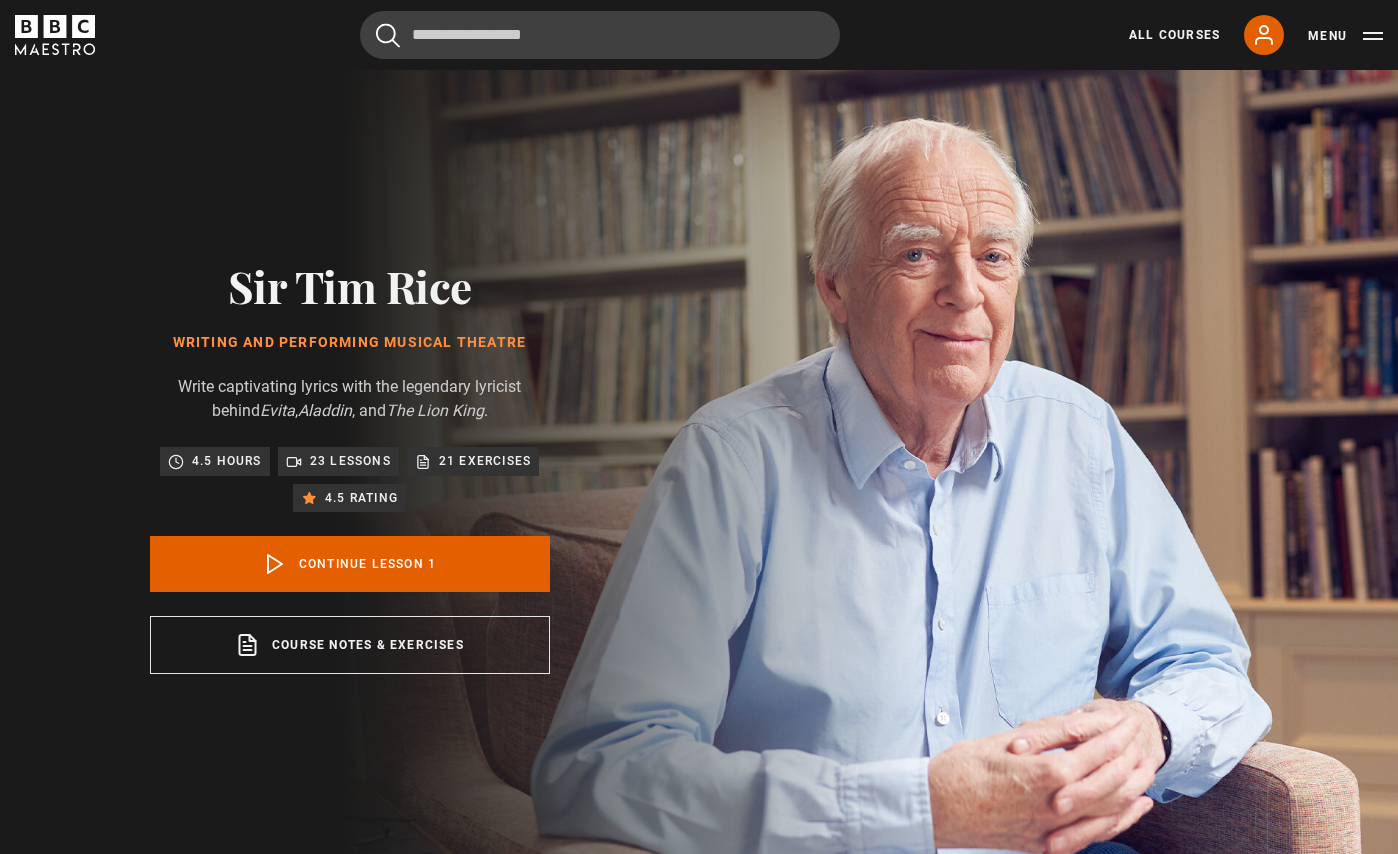scroll, scrollTop: 864, scrollLeft: 0, axis: vertical 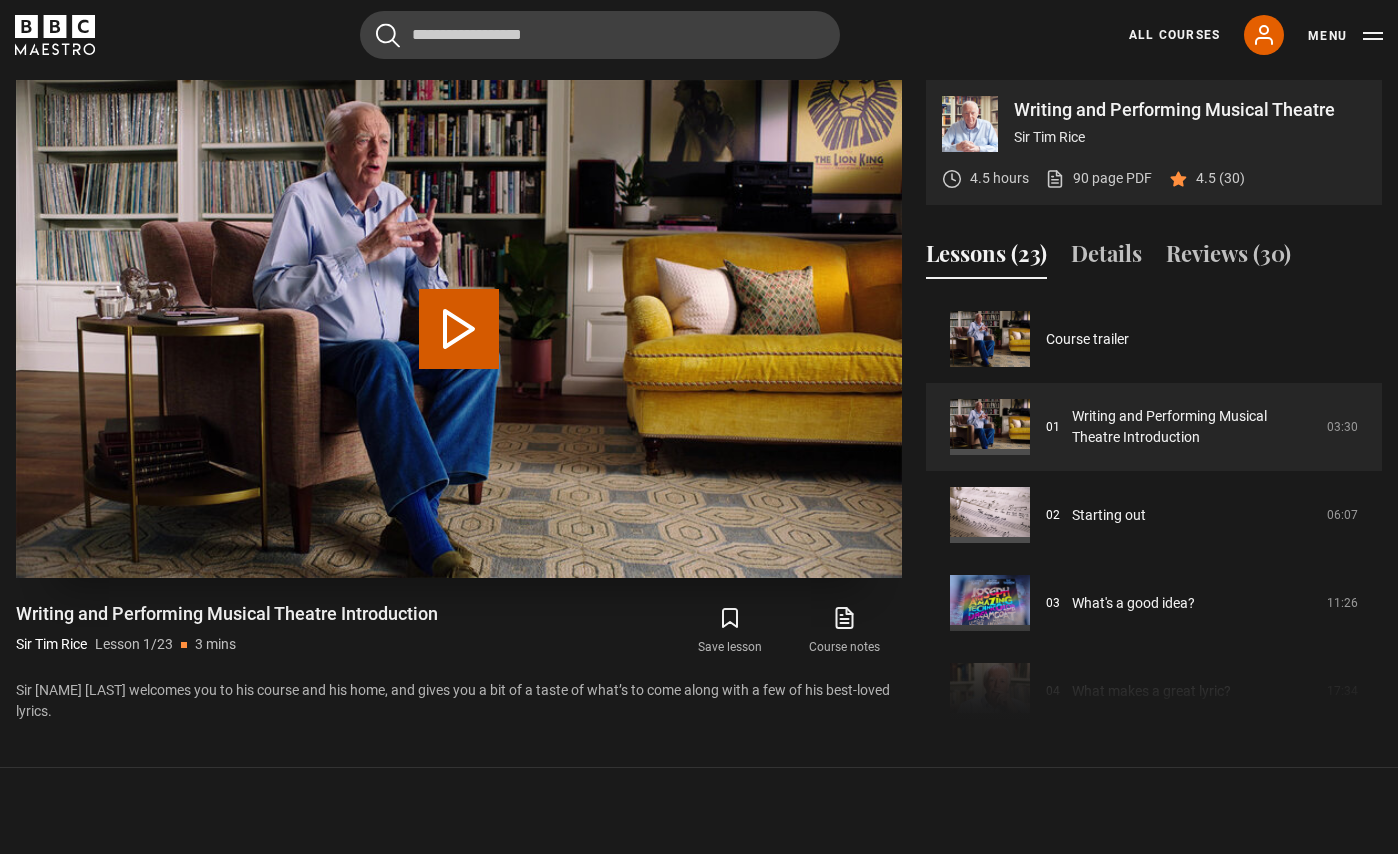 click on "Play Lesson Writing and Performing Musical Theatre Introduction" at bounding box center (459, 329) 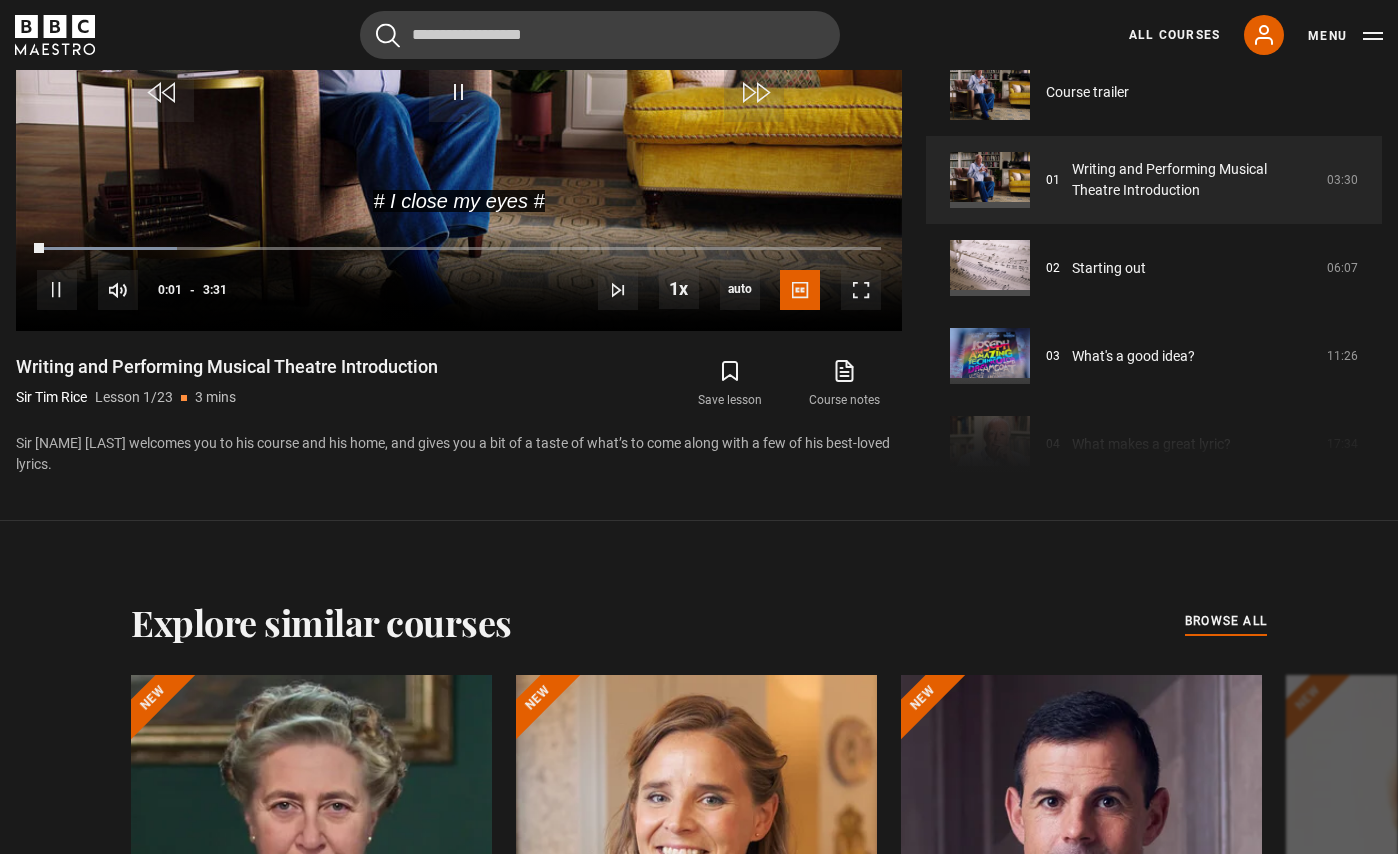 scroll, scrollTop: 1066, scrollLeft: 0, axis: vertical 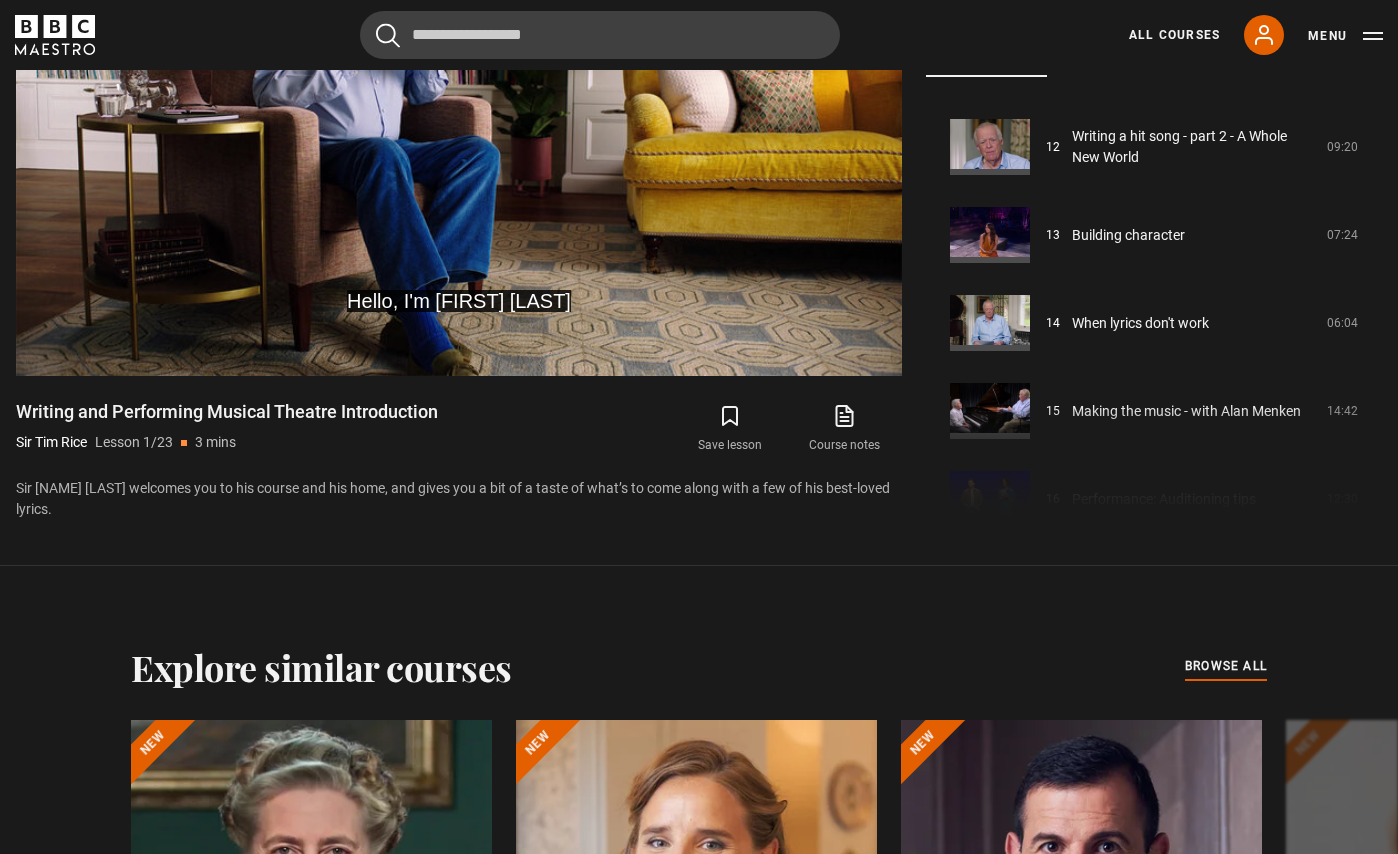 drag, startPoint x: 1384, startPoint y: 204, endPoint x: 1385, endPoint y: 170, distance: 34.0147 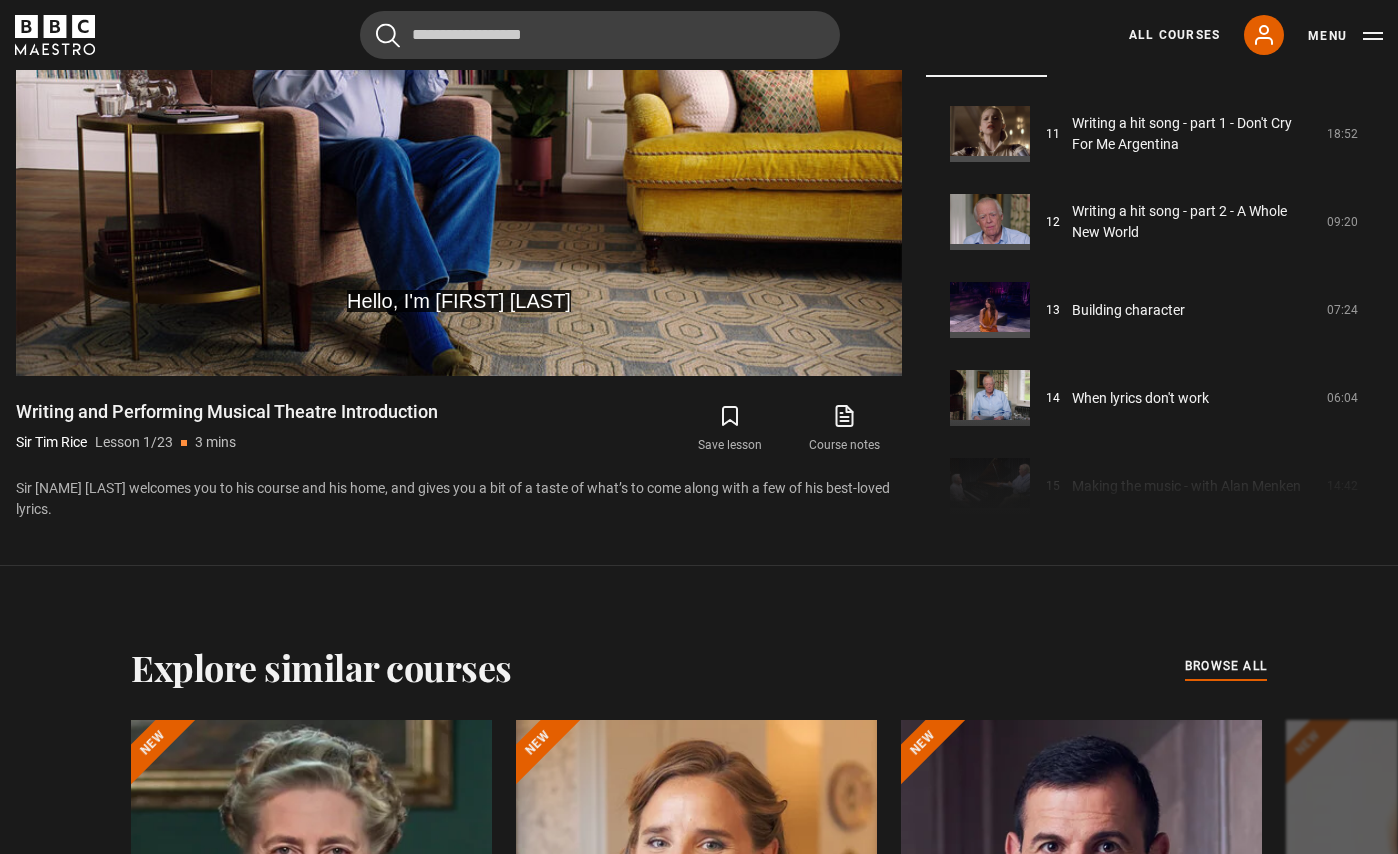 scroll, scrollTop: 704, scrollLeft: 0, axis: vertical 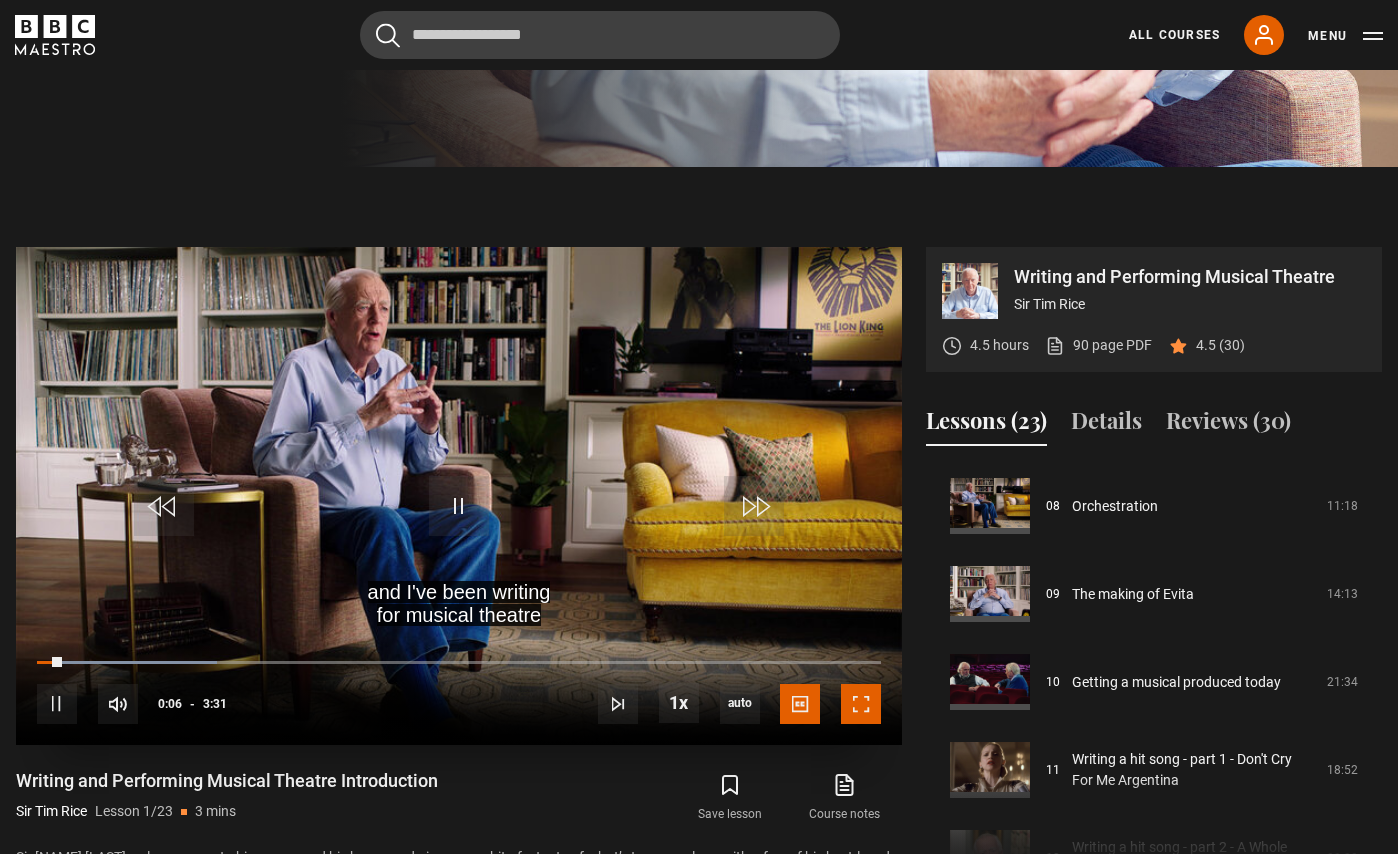 click at bounding box center [861, 704] 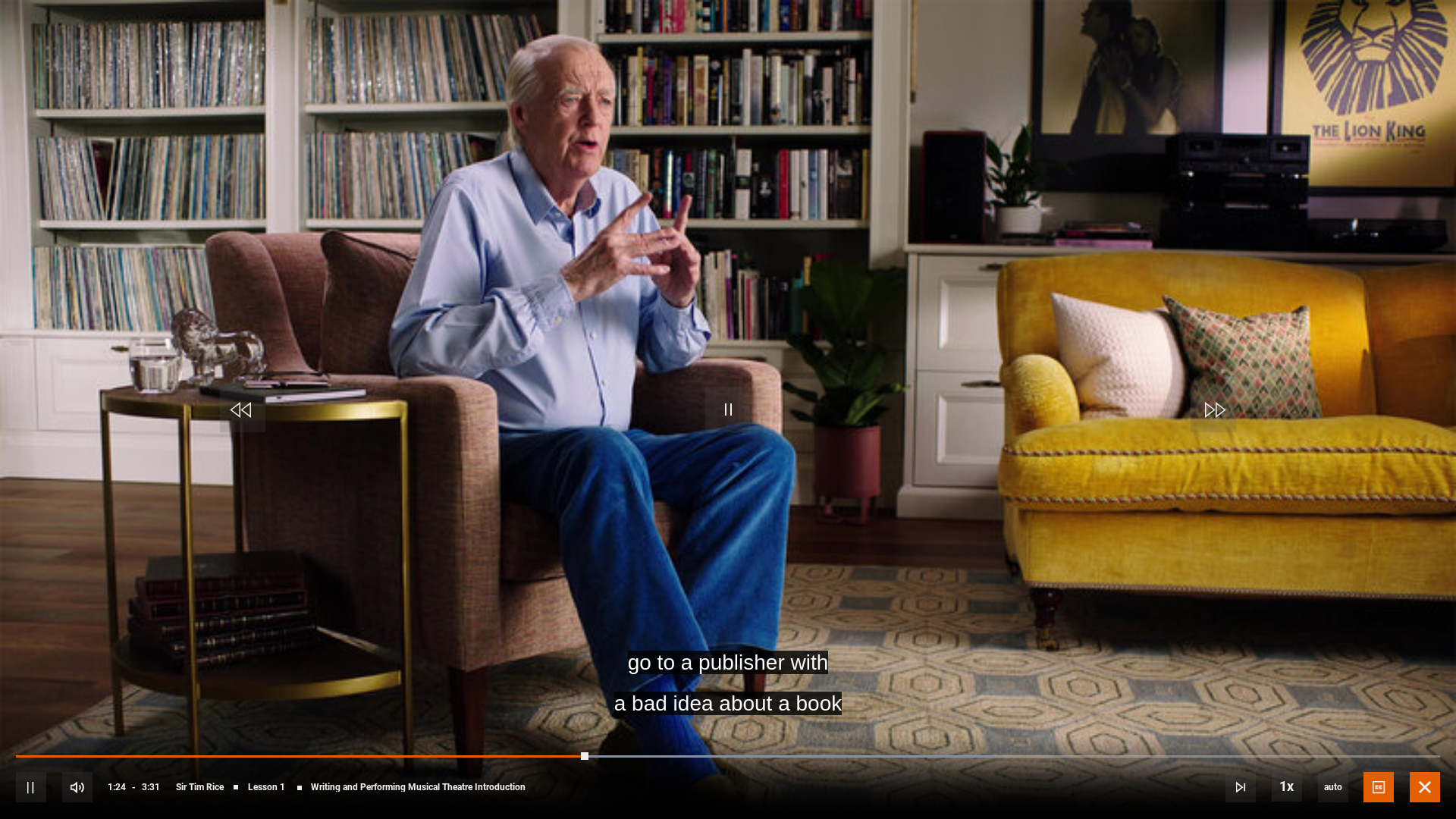 click at bounding box center (1425, 787) 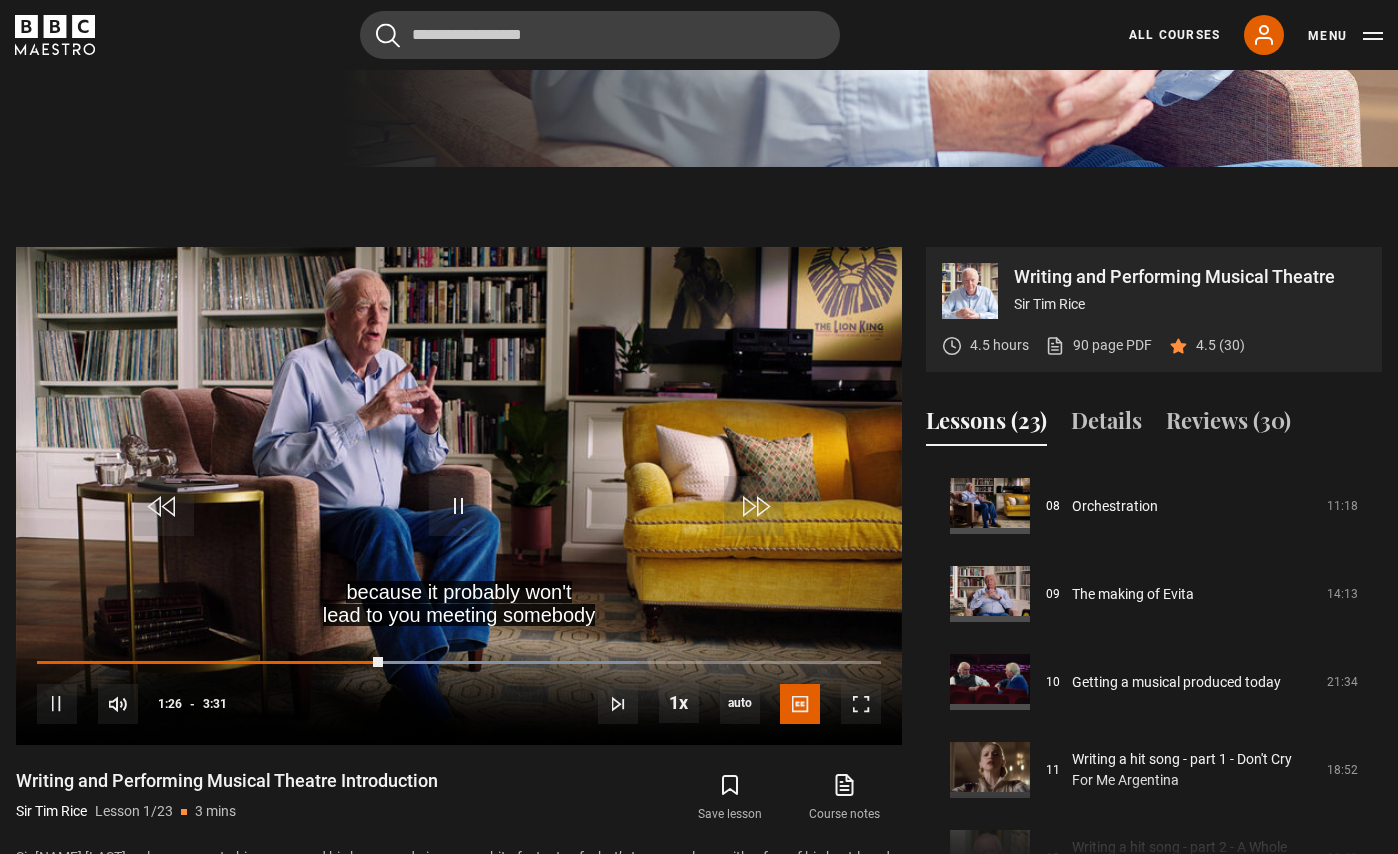click on "Writing and Performing Musical Theatre
Sir [LAST] [LAST]
4.5 hours
90 page PDF
(opens in new tab)
4.5 (30)
because it probably won't
lead to you meeting somebody Video Player is loading. Play Lesson Writing and Performing Musical Theatre Introduction 10s Skip Back 10 seconds Pause 10s Skip Forward 10 seconds Loaded :  71.09% 3:30 1:26 Pause Mute Current Time  1:26 - Duration  3:31
Sir [LAST] [LAST]
Lesson 1
1x Playback Rate 2x 1.5x 1x , selected 0.5x auto 360p" at bounding box center (699, 570) 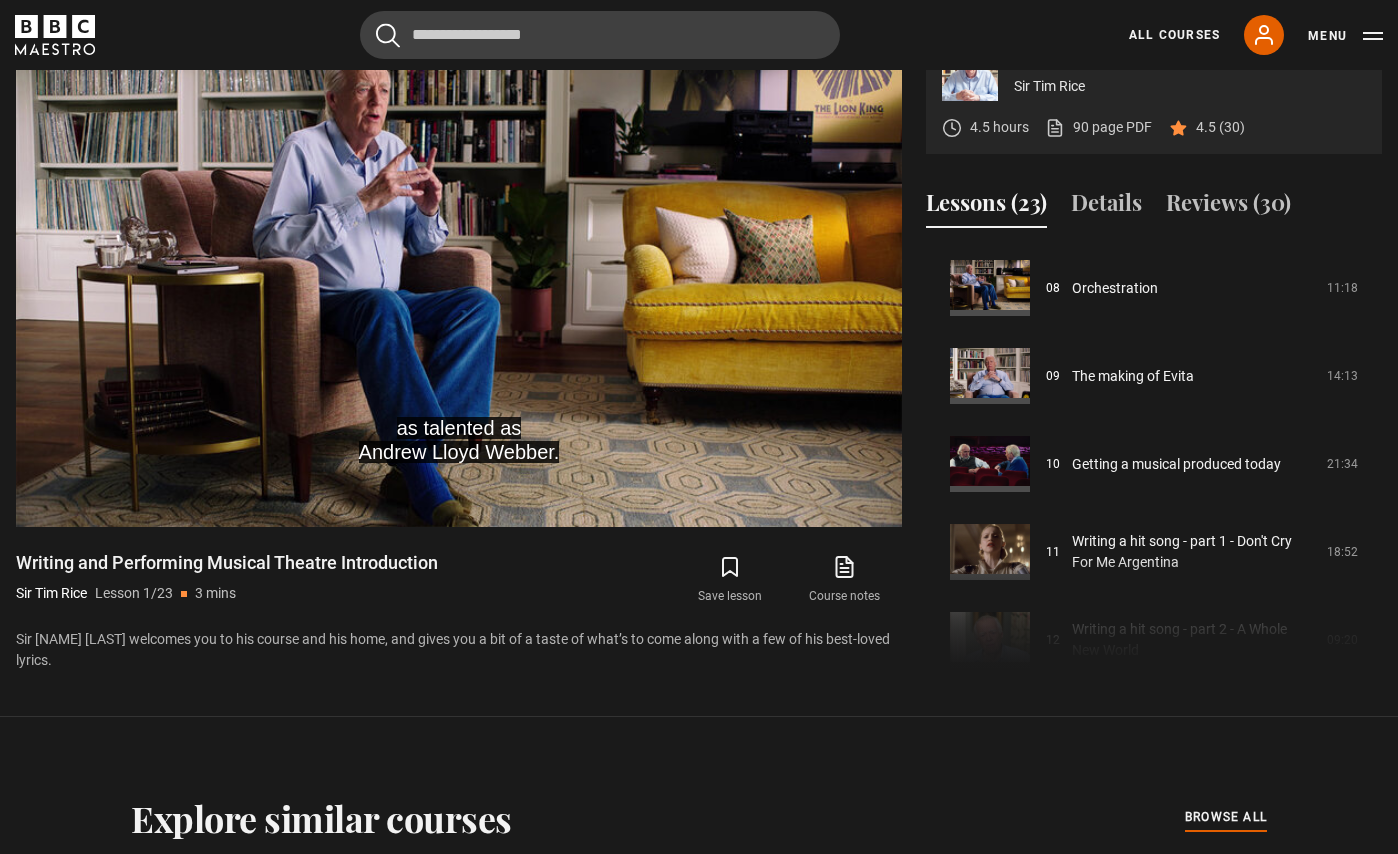 scroll, scrollTop: 844, scrollLeft: 0, axis: vertical 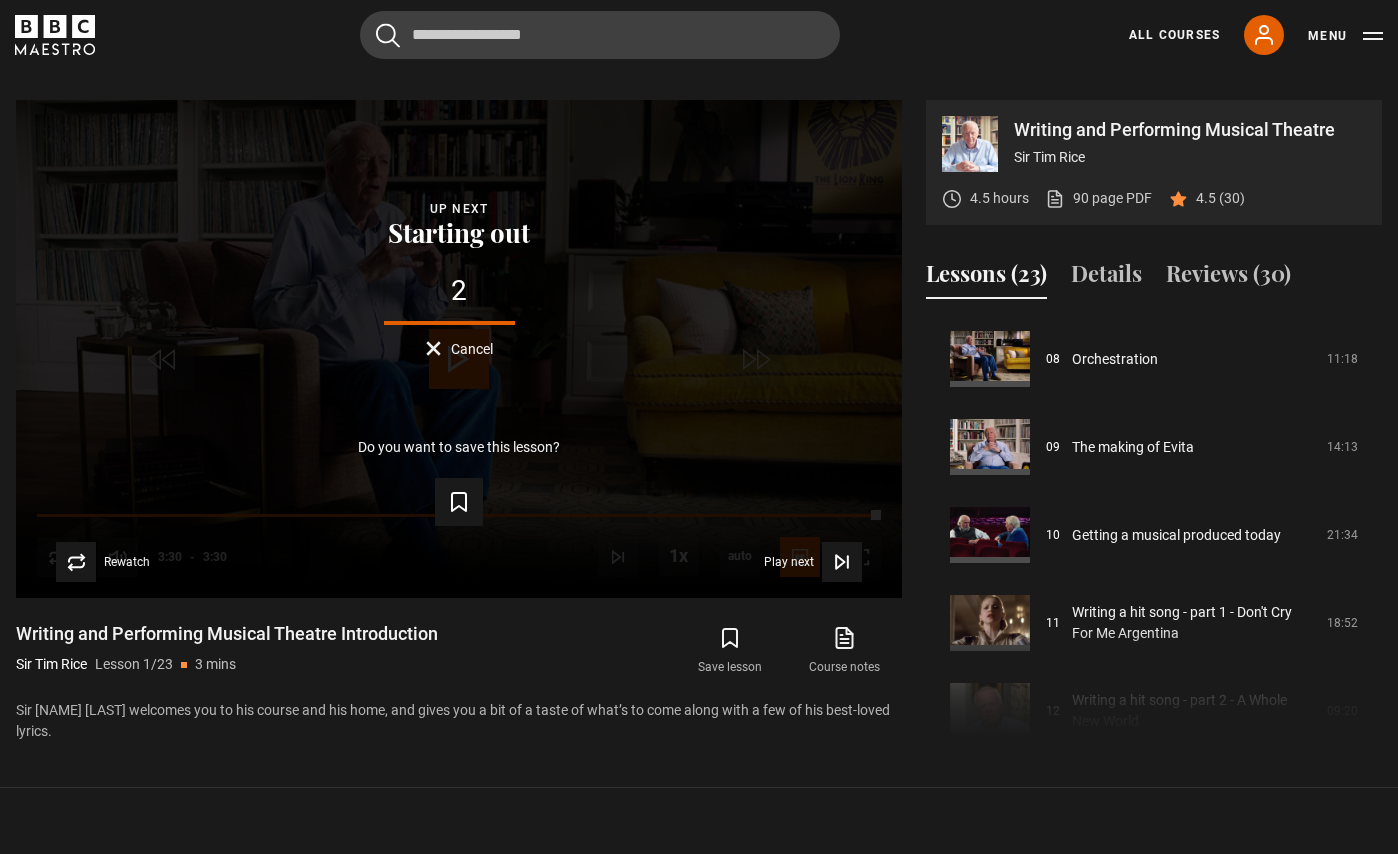 click on "Writing and Performing Musical Theatre
Sir Tim Rice
4.5 hours
90 page PDF
(opens in new tab)
4.5 (30)
Video Player is loading. Play Lesson Writing and Performing Musical Theatre Introduction 10s Skip Back 10 seconds Play 10s Skip Forward 10 seconds Loaded :  100.00% 3:30 3:30 Replay Mute Current Time  3:30 - Duration  3:30
Sir Tim Rice
Lesson 1
Writing and Performing Musical Theatre Introduction
1x Playback Rate 2x 1.5x 1x 2" at bounding box center (699, 423) 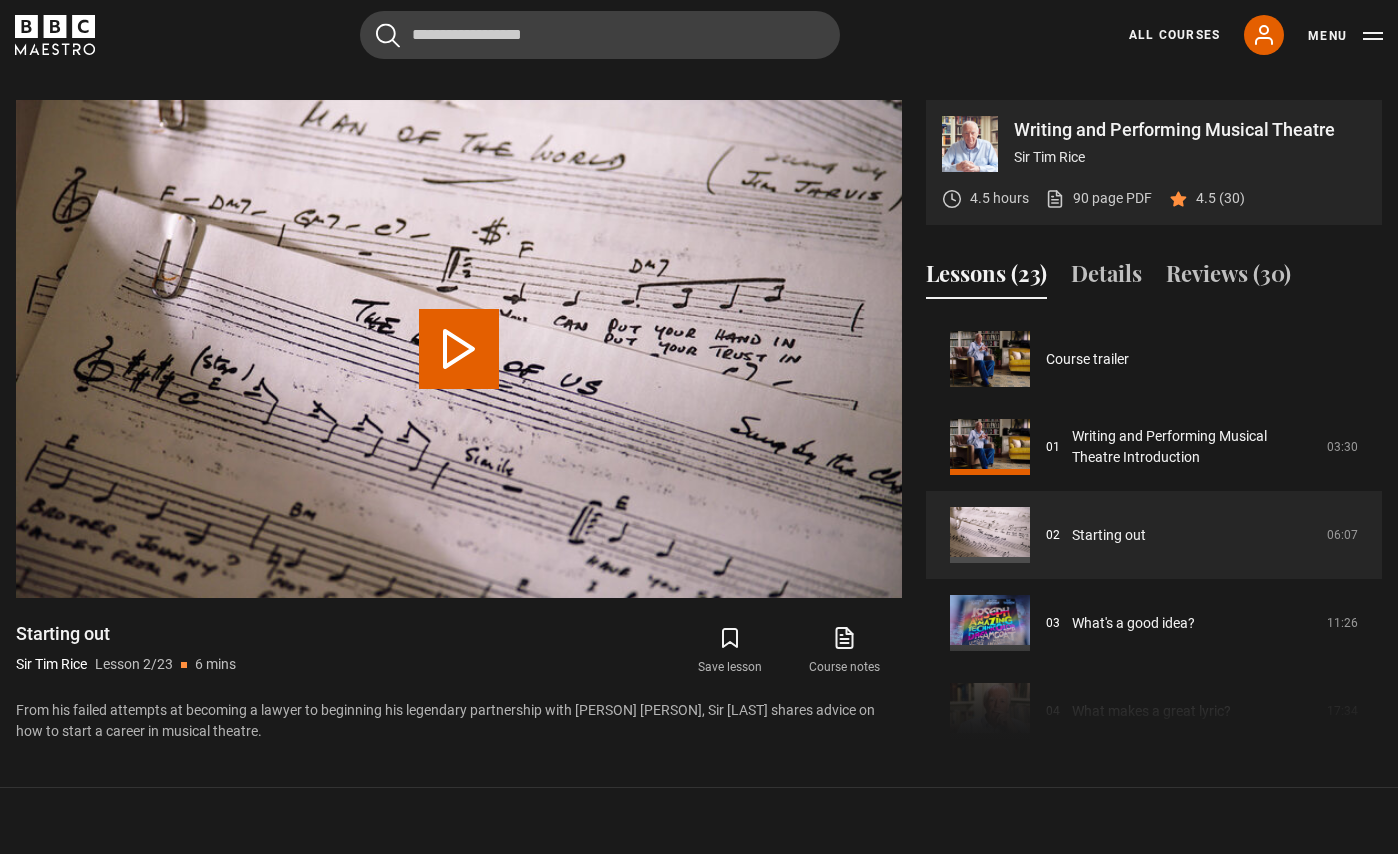scroll, scrollTop: 864, scrollLeft: 0, axis: vertical 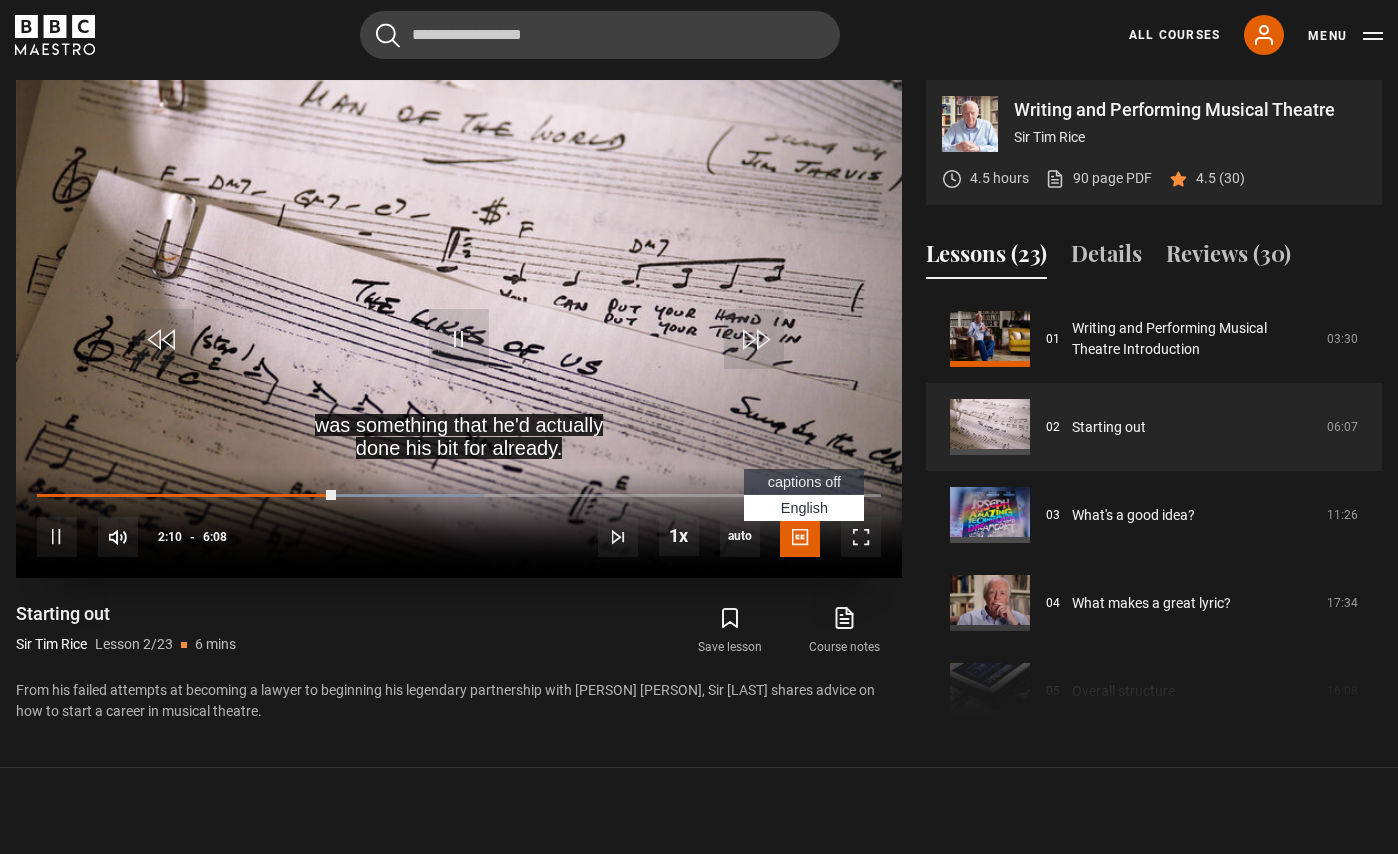 click on "captions off" at bounding box center (804, 482) 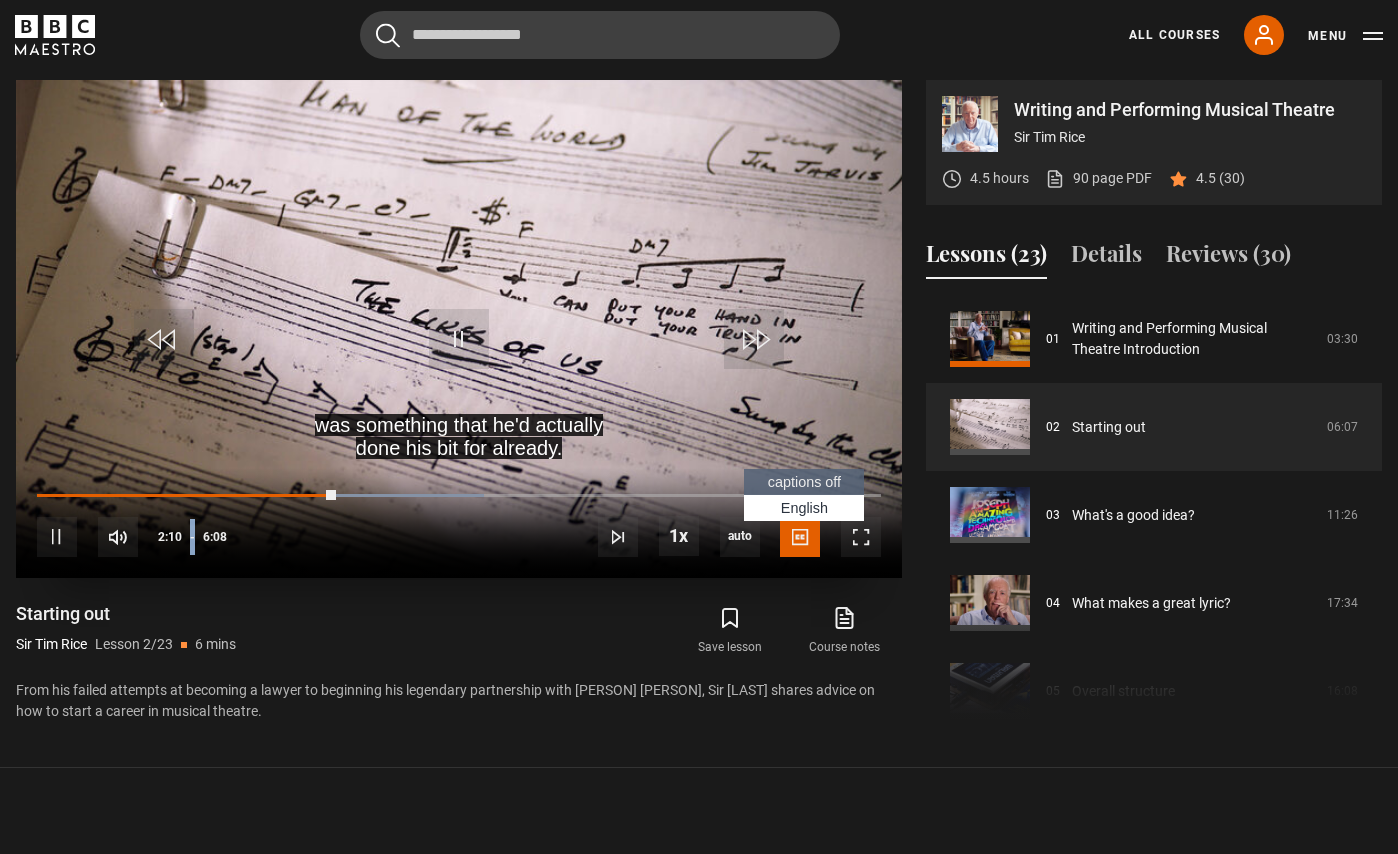 click on "10s Skip Back 10 seconds Pause 10s Skip Forward 10 seconds Loaded :  52.99% 5:38 2:10 Pause Mute Current Time  2:10 - Duration  6:08
Sir [LAST] [LAST]
Lesson 2
Starting out
1x Playback Rate 2x 1.5x 1x , selected 0.5x auto Quality 360p 720p 1080p 2160p Auto , selected Captions captions off English  Captions ," at bounding box center [459, 523] 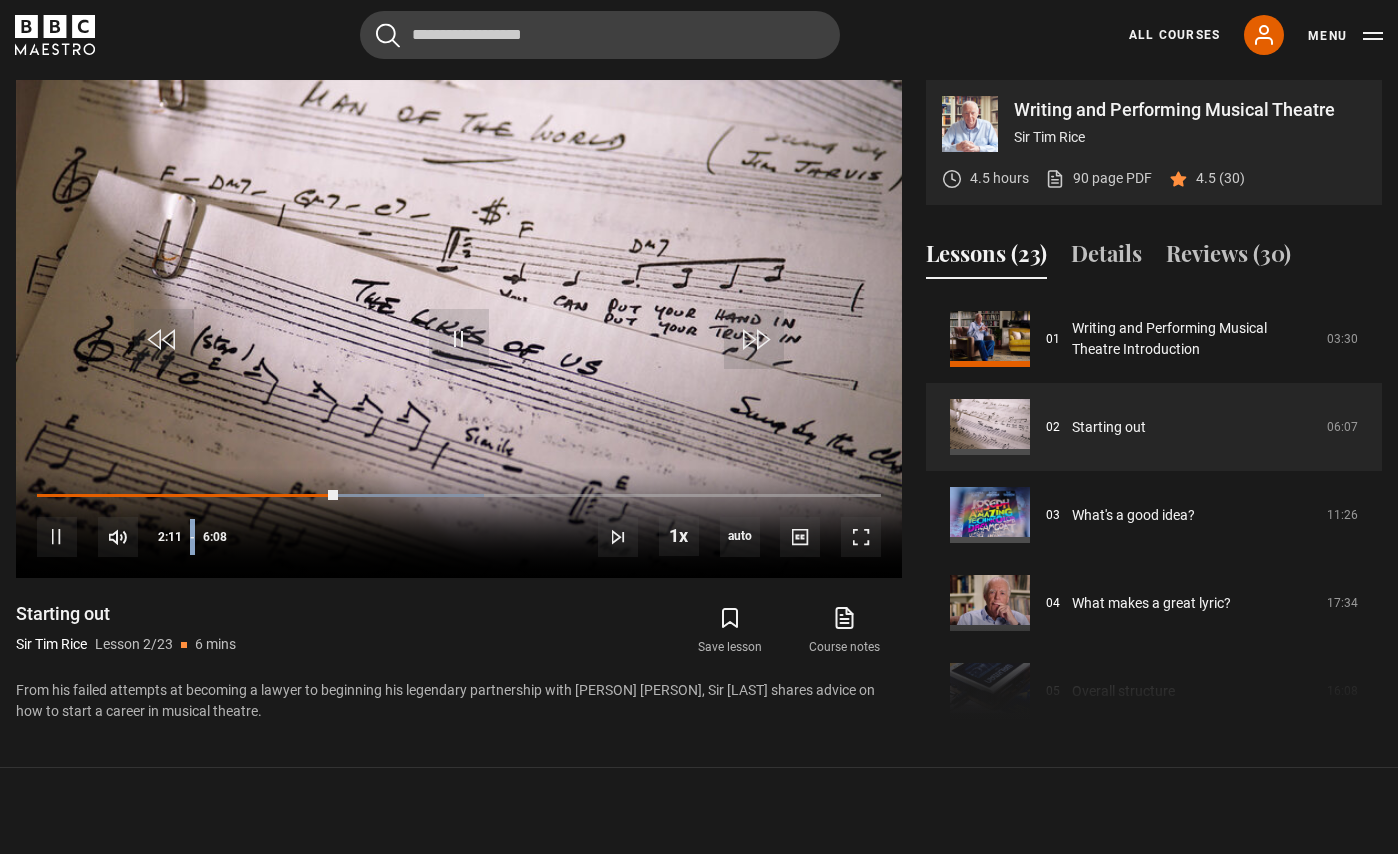 click on "Writing and Performing Musical Theatre
Sir [LAST] [LAST]
4.5 hours
90 page PDF
(opens in new tab)
4.5 (30)
Video Player is loading. Play Lesson Starting out 10s Skip Back 10 seconds Pause 10s Skip Forward 10 seconds Loaded :  52.99% 5:38 2:11 Pause Mute Current Time  2:11 - Duration  6:08
Sir [LAST] [LAST]
Lesson 2
Starting out
1x Playback Rate 2x 1.5x 1x , selected 0.5x auto Quality 360p 720p 1080p 2160p Auto , selected Captions" at bounding box center [699, 403] 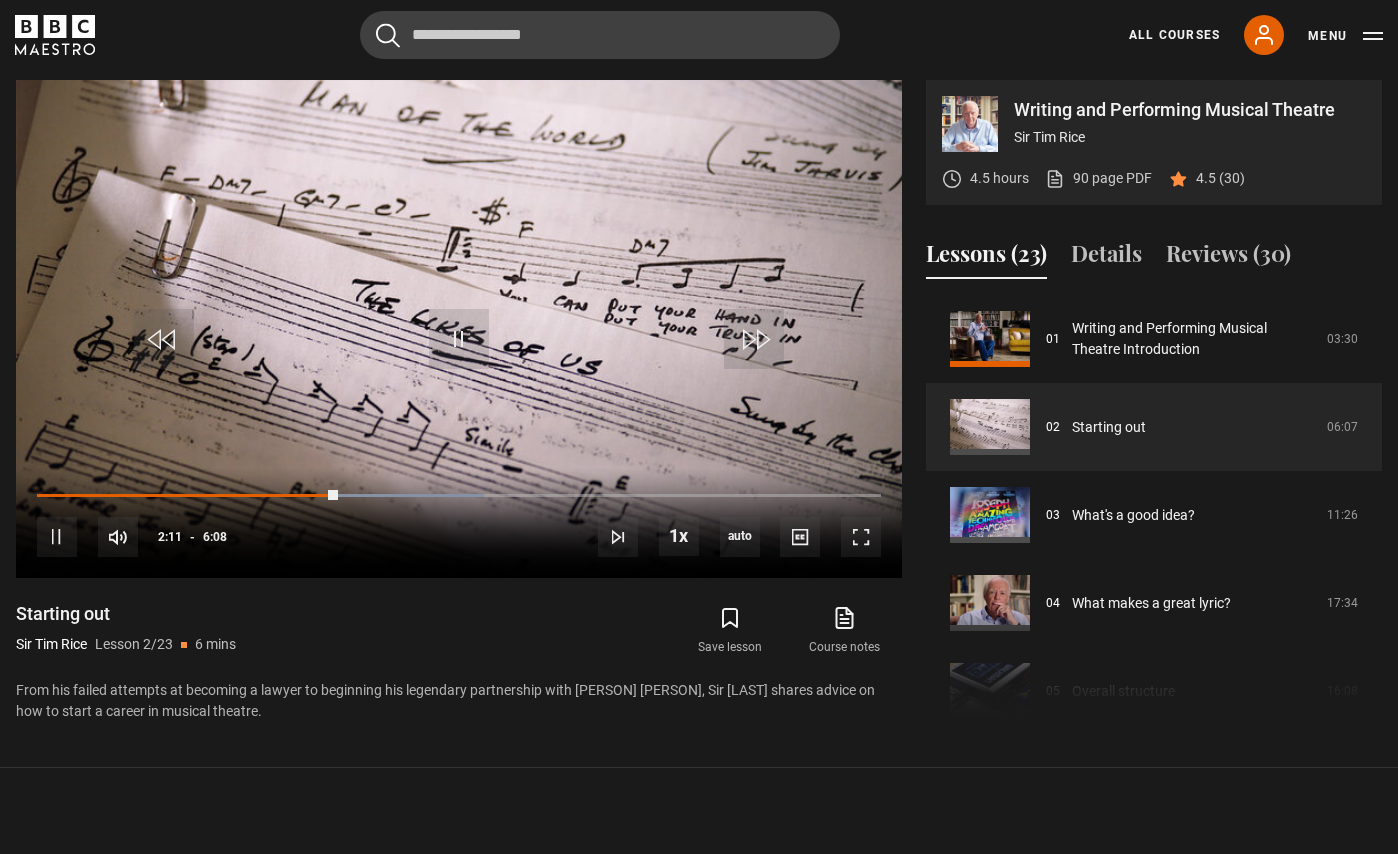 click on "Writing and Performing Musical Theatre
Sir [LAST] [LAST]
4.5 hours
90 page PDF
(opens in new tab)
4.5 (30)
Video Player is loading. Play Lesson Starting out 10s Skip Back 10 seconds Pause 10s Skip Forward 10 seconds Loaded :  52.99% 5:38 2:11 Pause Mute Current Time  2:11 - Duration  6:08
Sir [LAST] [LAST]
Lesson 2
Starting out
1x Playback Rate 2x 1.5x 1x , selected 0.5x auto Quality 360p 720p 1080p 2160p Auto , selected Captions" at bounding box center [699, 403] 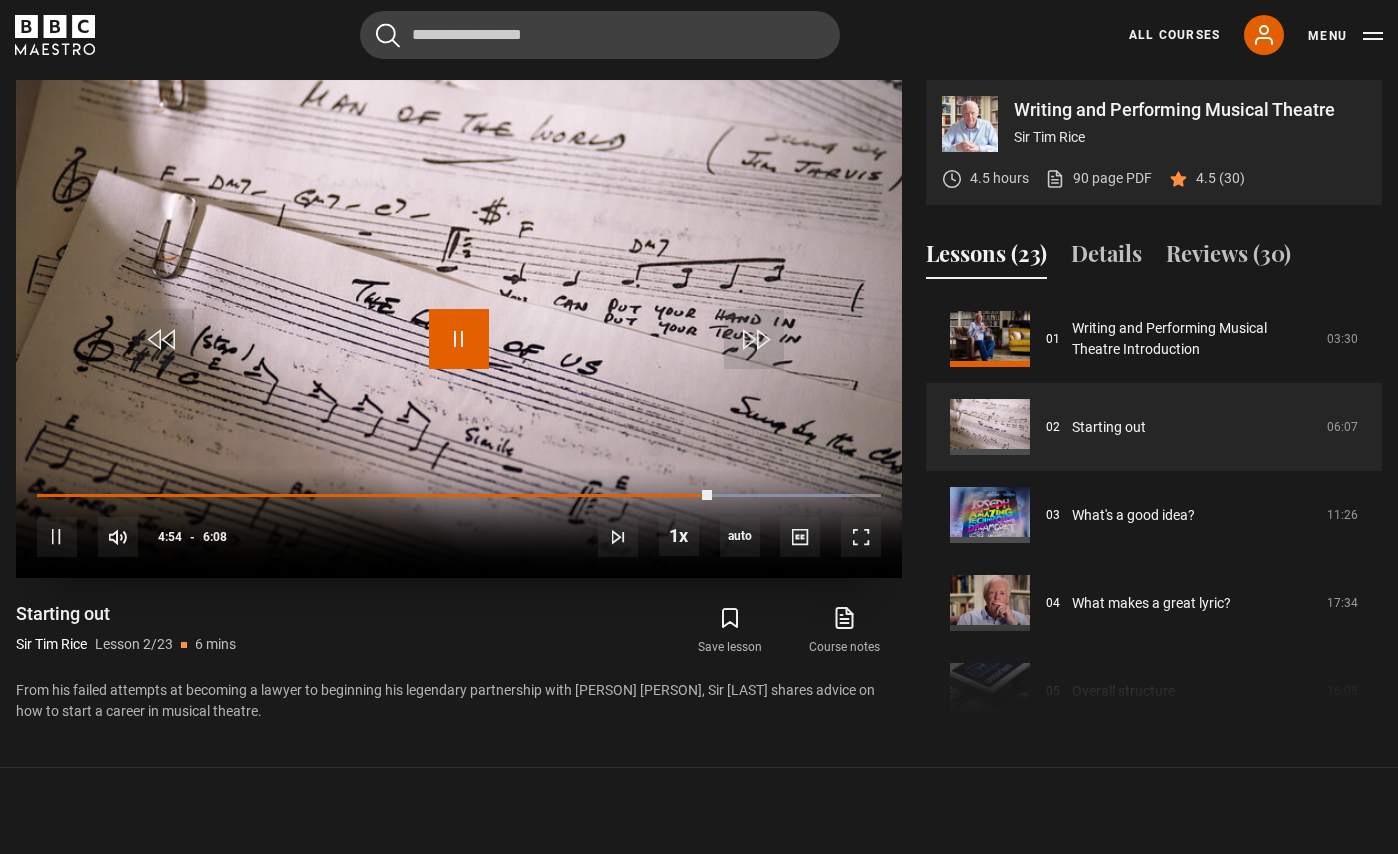 click at bounding box center (459, 339) 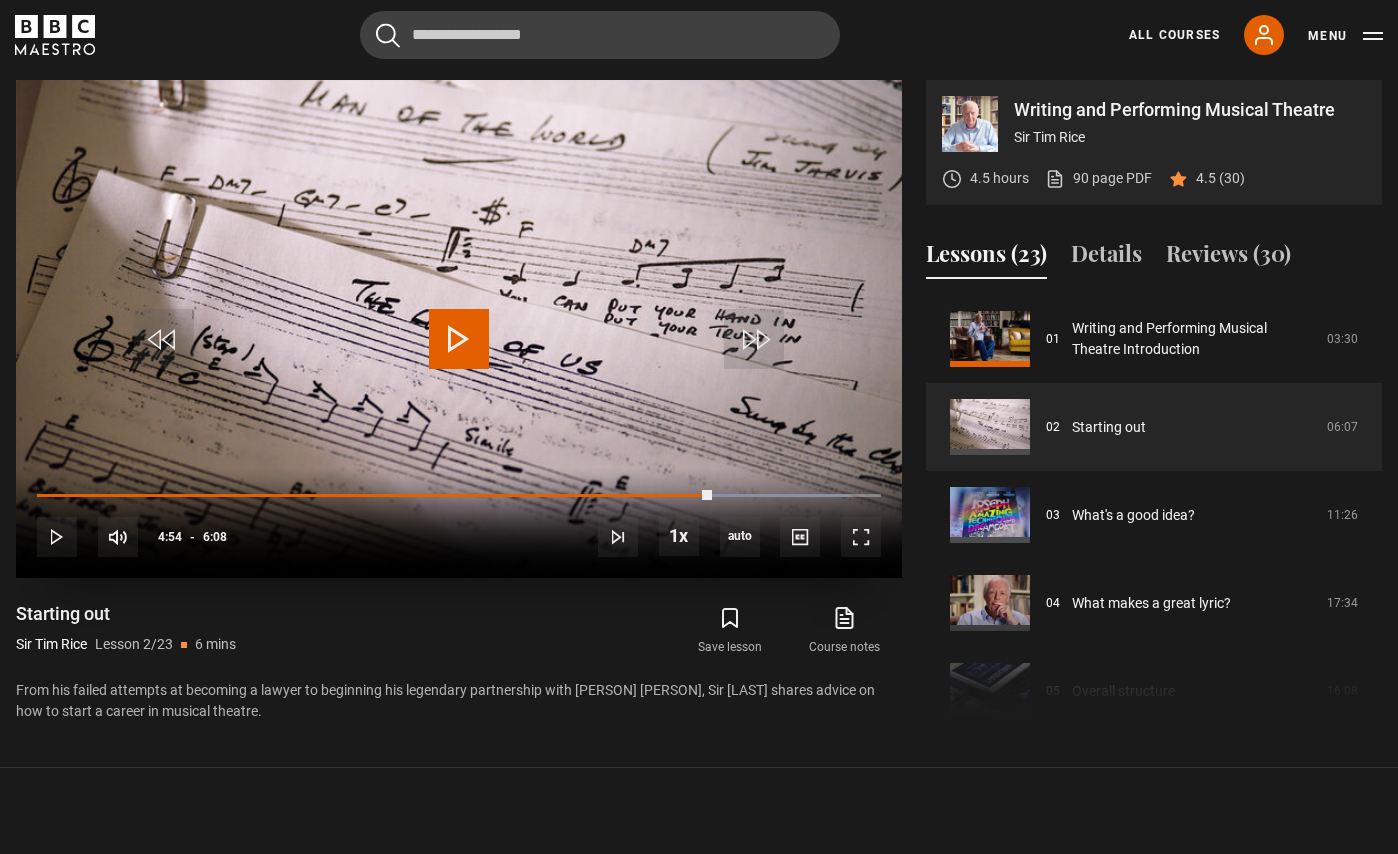 click at bounding box center [459, 339] 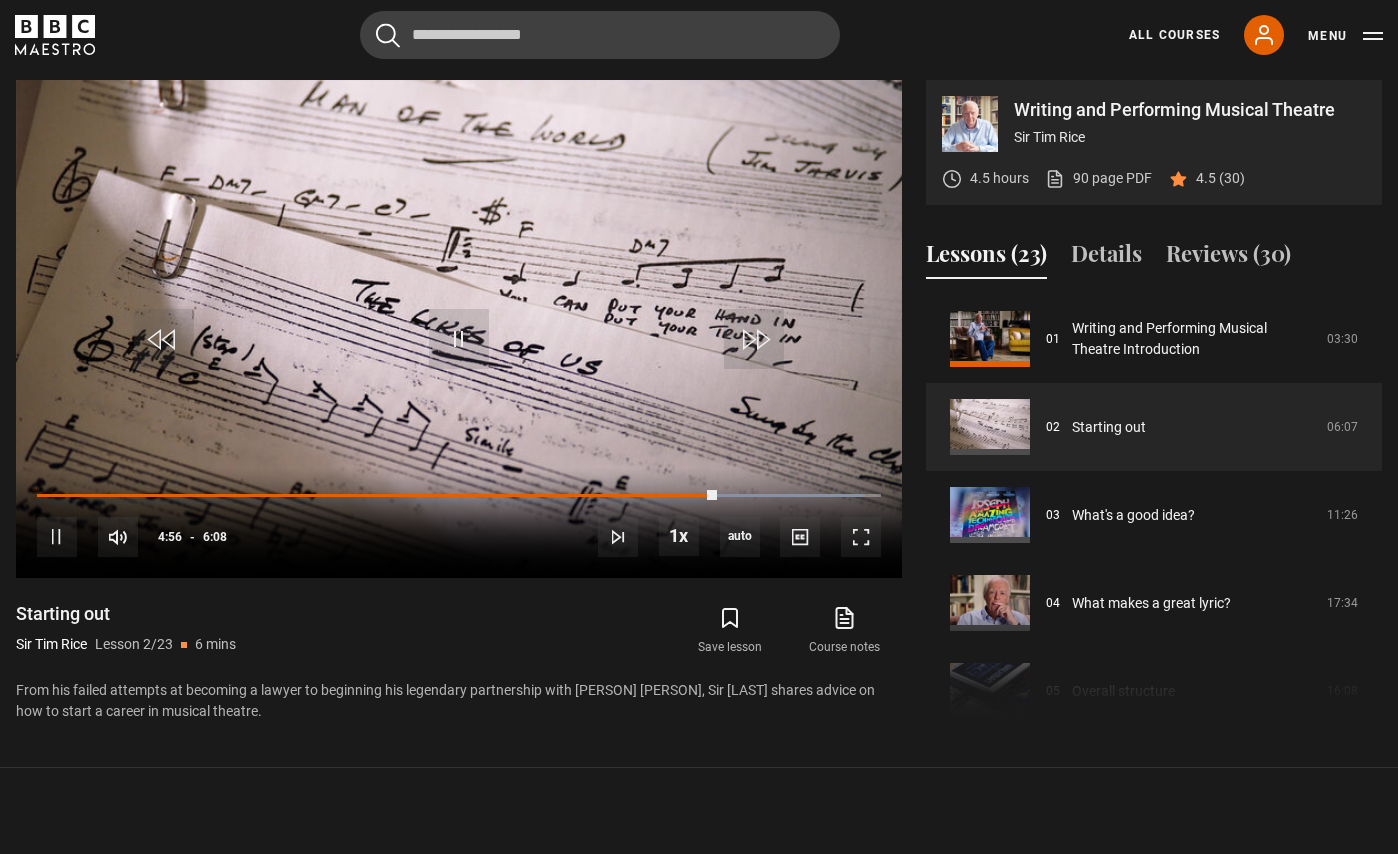 click on "Writing and Performing Musical Theatre
Sir [LAST] [LAST]
4.5 hours
90 page PDF
(opens in new tab)
4.5 (30)
Video Player is loading. Play Lesson Starting out 10s Skip Back 10 seconds Pause 10s Skip Forward 10 seconds Loaded :  97.83% 5:38 4:56 Pause Mute Current Time  4:56 - Duration  6:08
Sir [LAST] [LAST]
Lesson 2
Starting out
1x Playback Rate 2x 1.5x 1x , selected 0.5x auto Quality 360p 720p 1080p 2160p Auto , selected Captions" at bounding box center [699, 403] 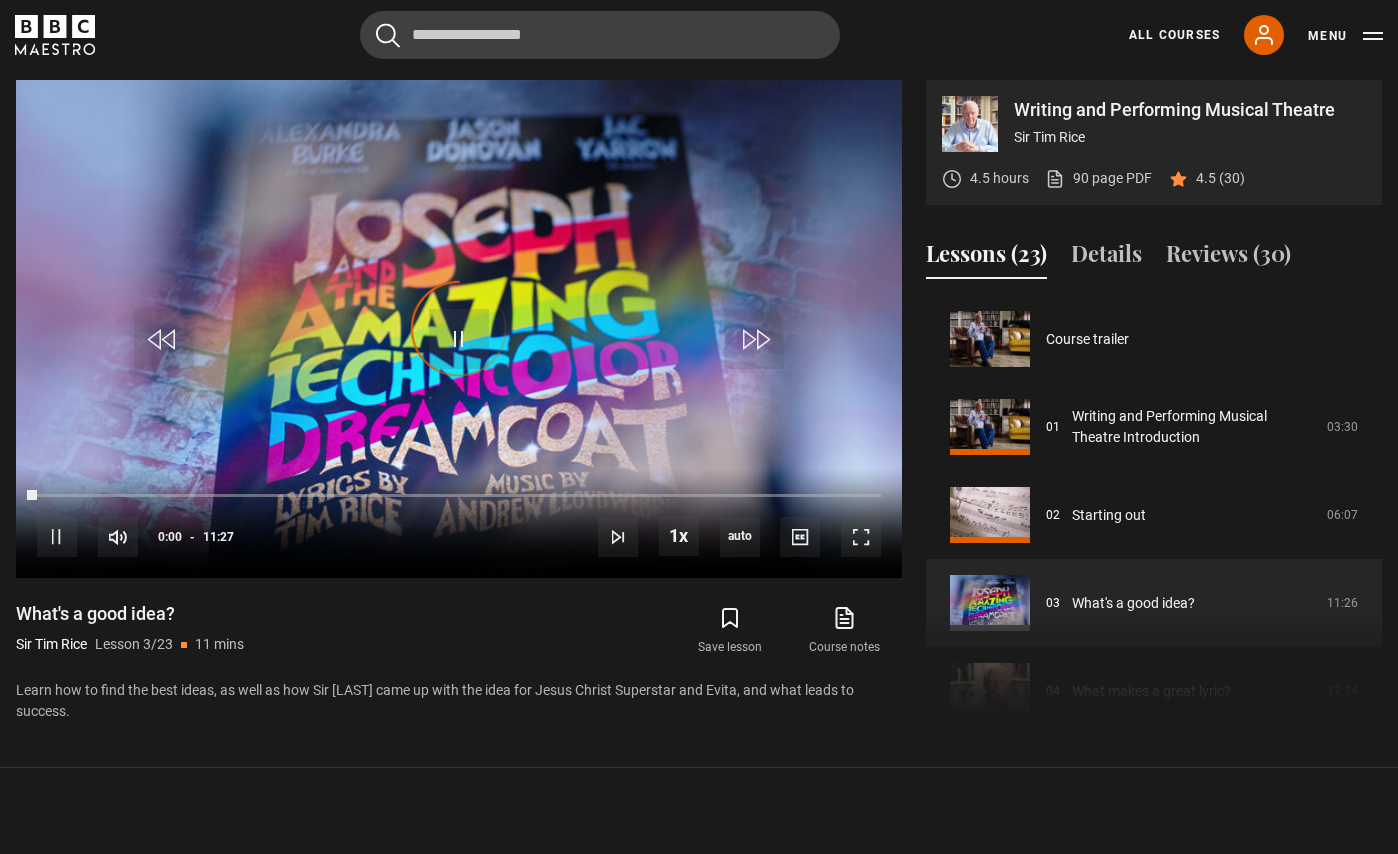 scroll, scrollTop: 176, scrollLeft: 0, axis: vertical 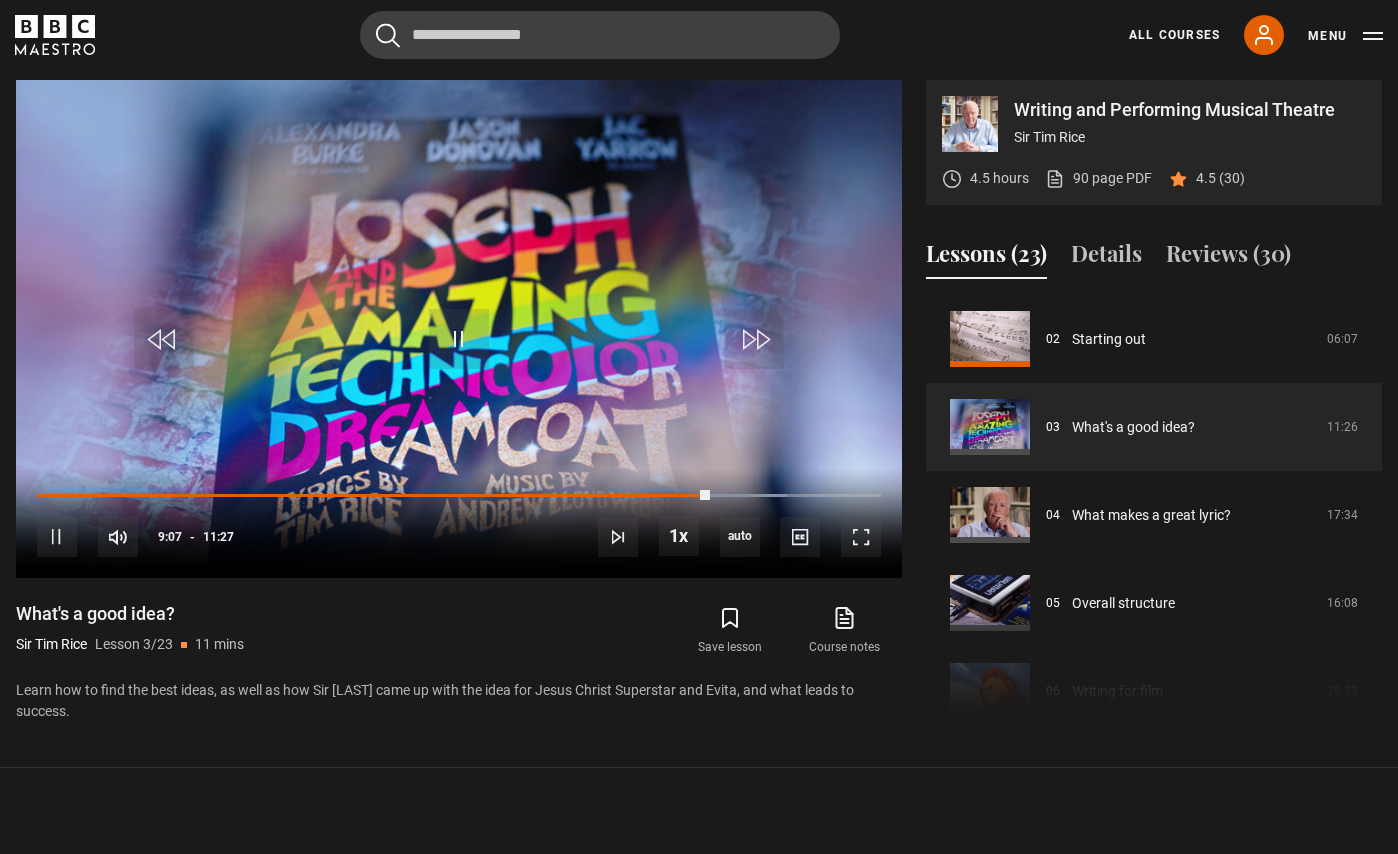 click on "Writing and Performing Musical Theatre
Sir Tim Rice
4.5 hours
90 page PDF
(opens in new tab)
4.5 (30)
Video Player is loading. Play Lesson What's a good idea? 10s Skip Back 10 seconds Pause 10s Skip Forward 10 seconds Loaded :  88.79% 09:07 Pause Mute Current Time  9:07 - Duration  11:27
Sir Tim Rice
Lesson 3
What's a good idea?
1x Playback Rate 2x 1.5x 1x , selected 0.5x auto Quality 360p 720p 1080p 2160p Auto , selected" at bounding box center (699, 403) 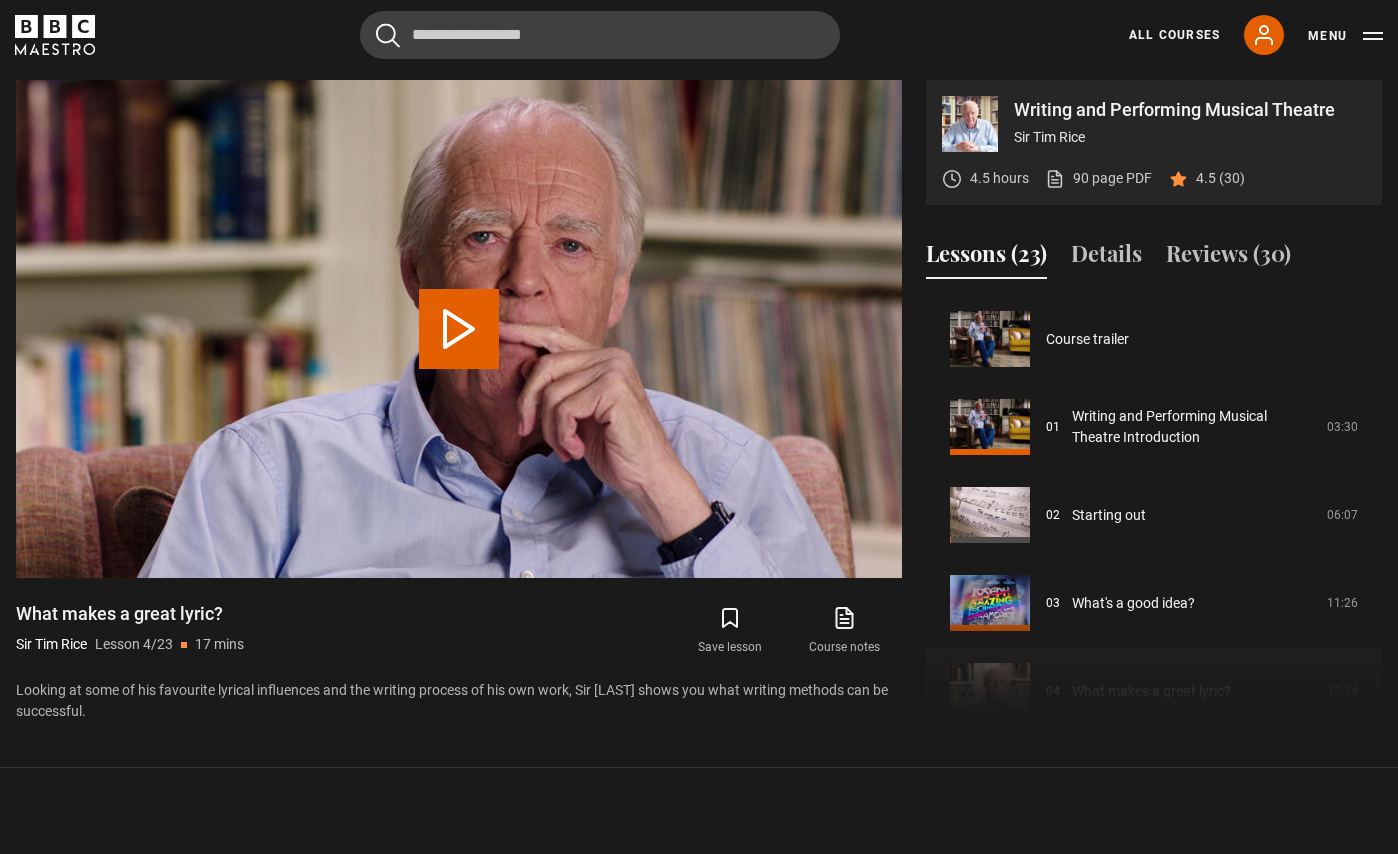 scroll, scrollTop: 264, scrollLeft: 0, axis: vertical 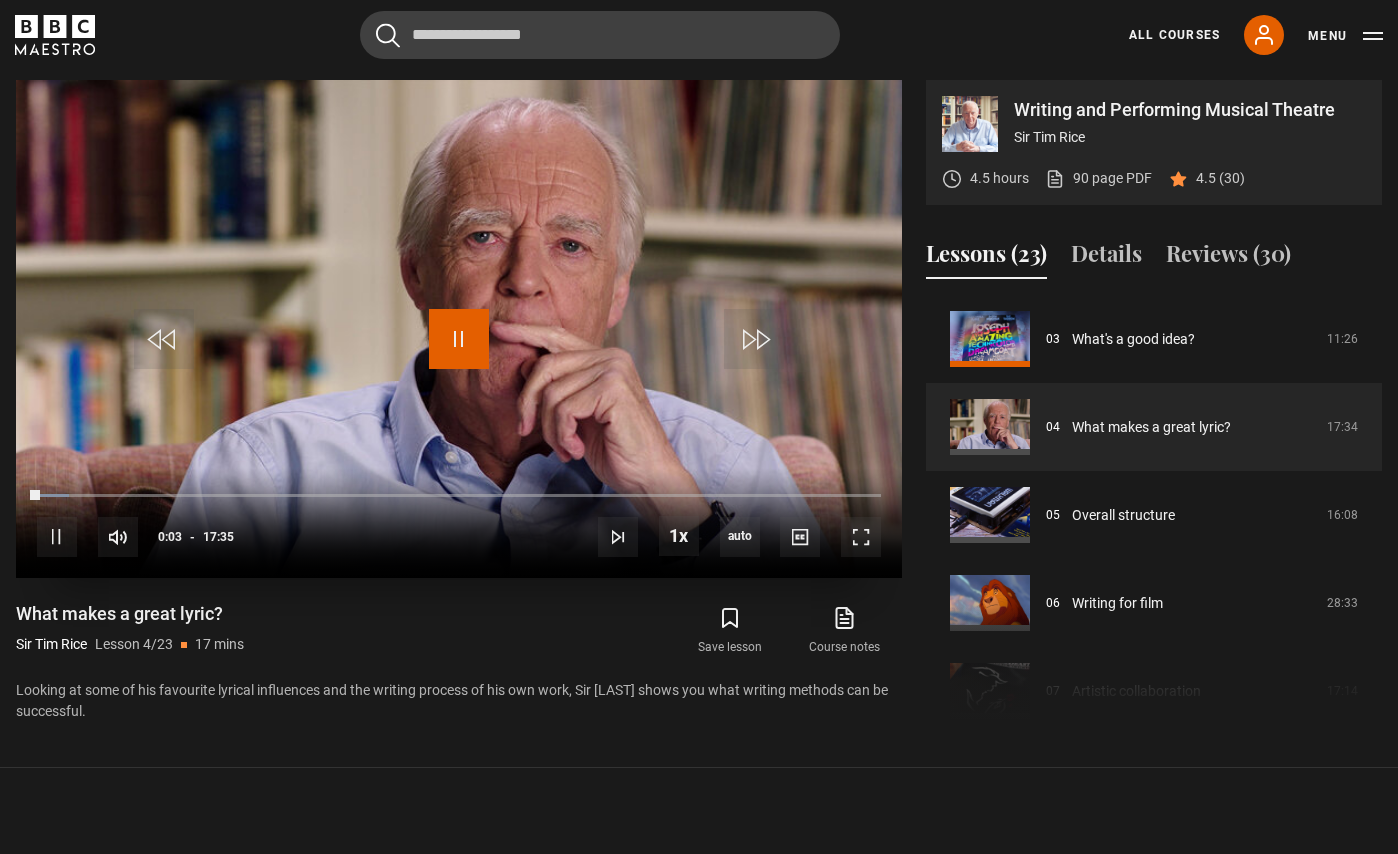 click at bounding box center (459, 339) 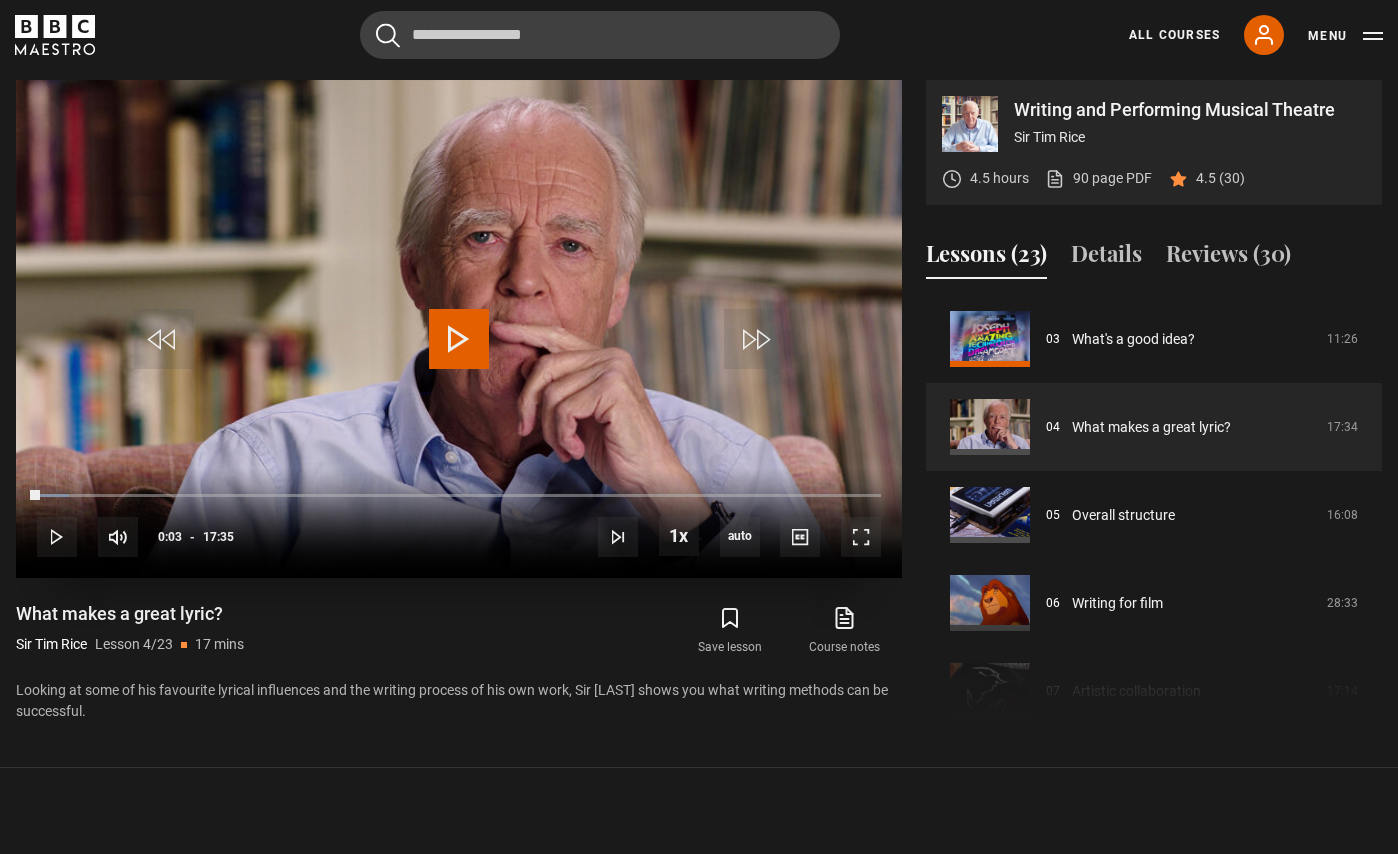 click at bounding box center (459, 339) 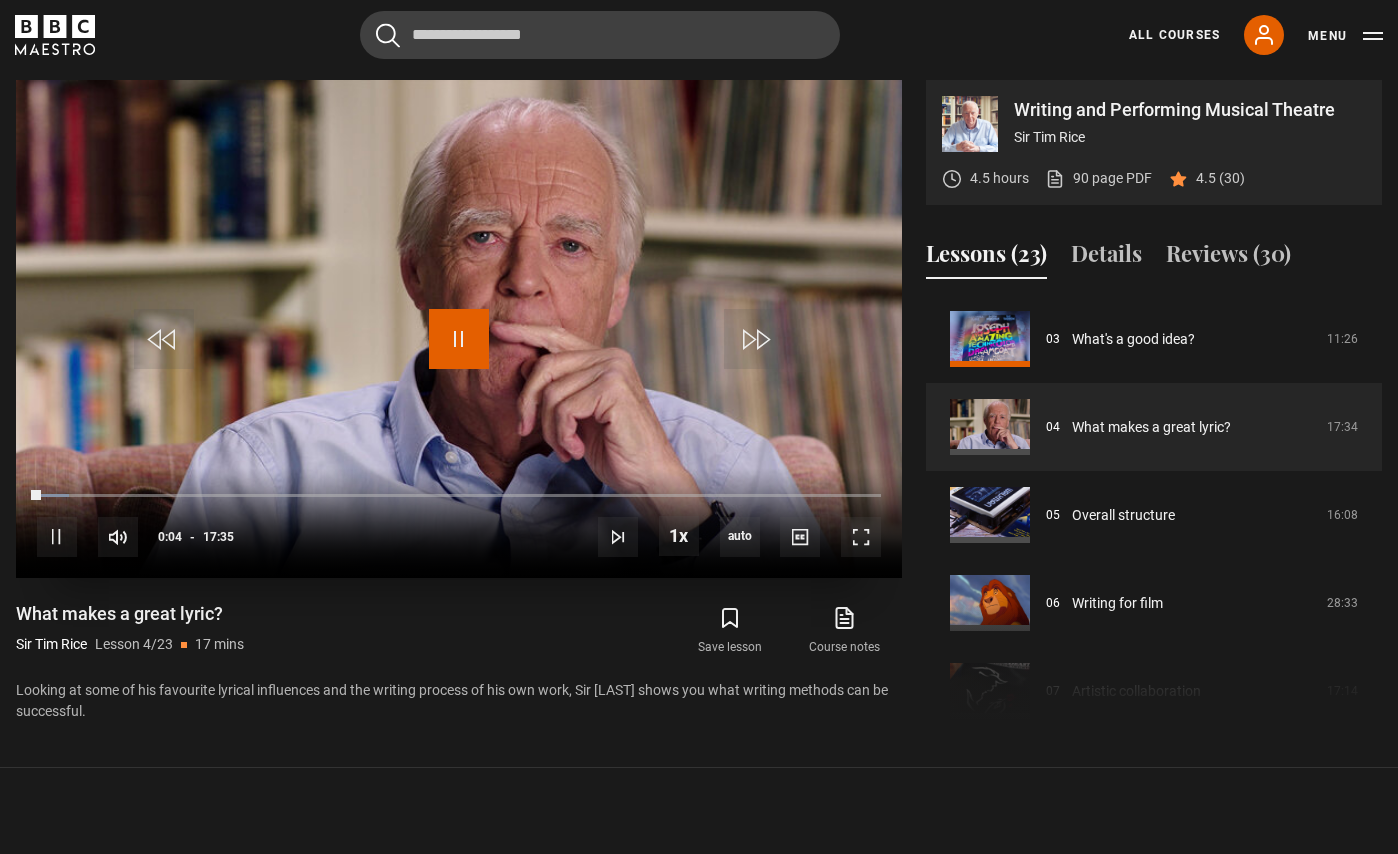click at bounding box center (459, 339) 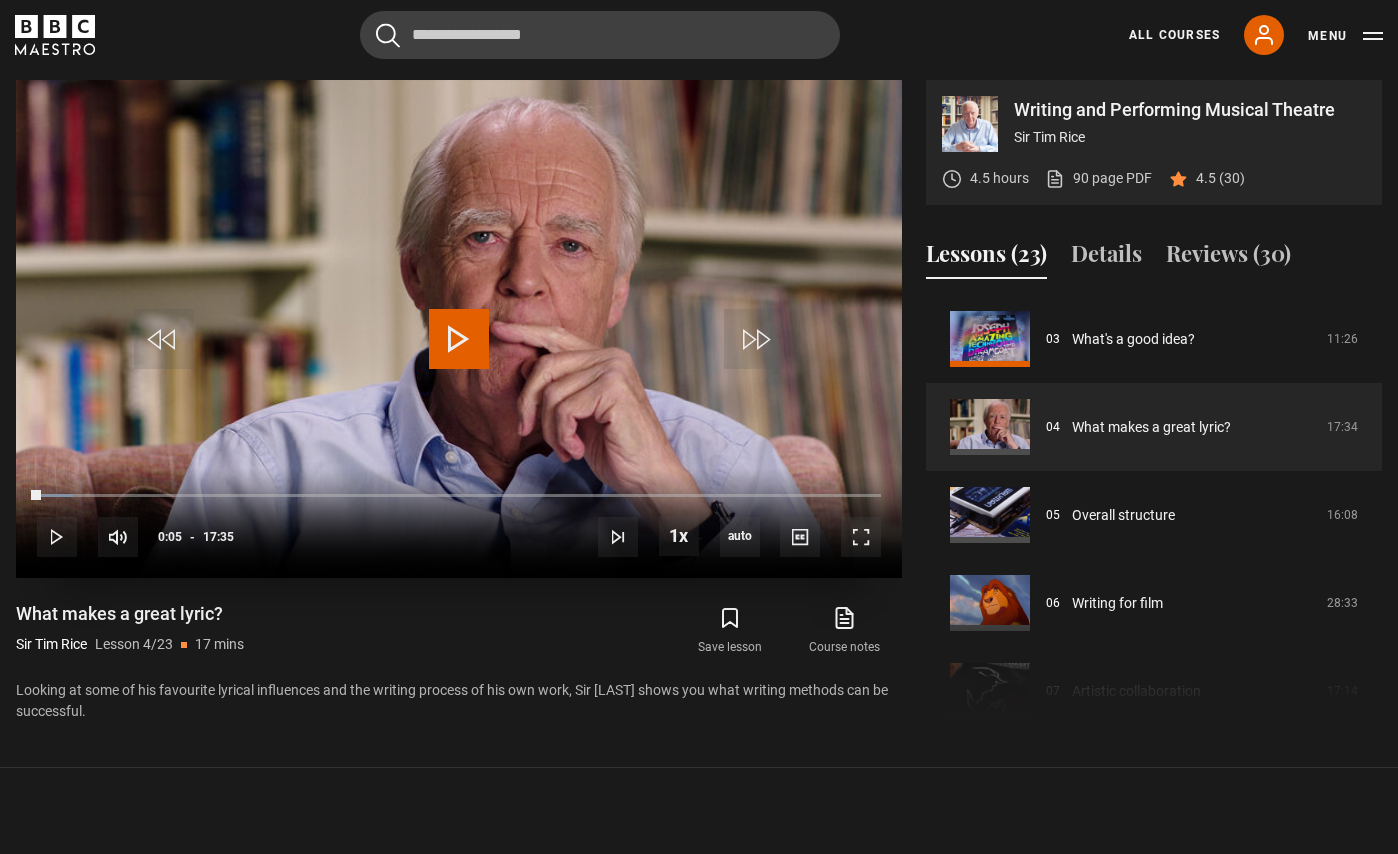 click at bounding box center (459, 339) 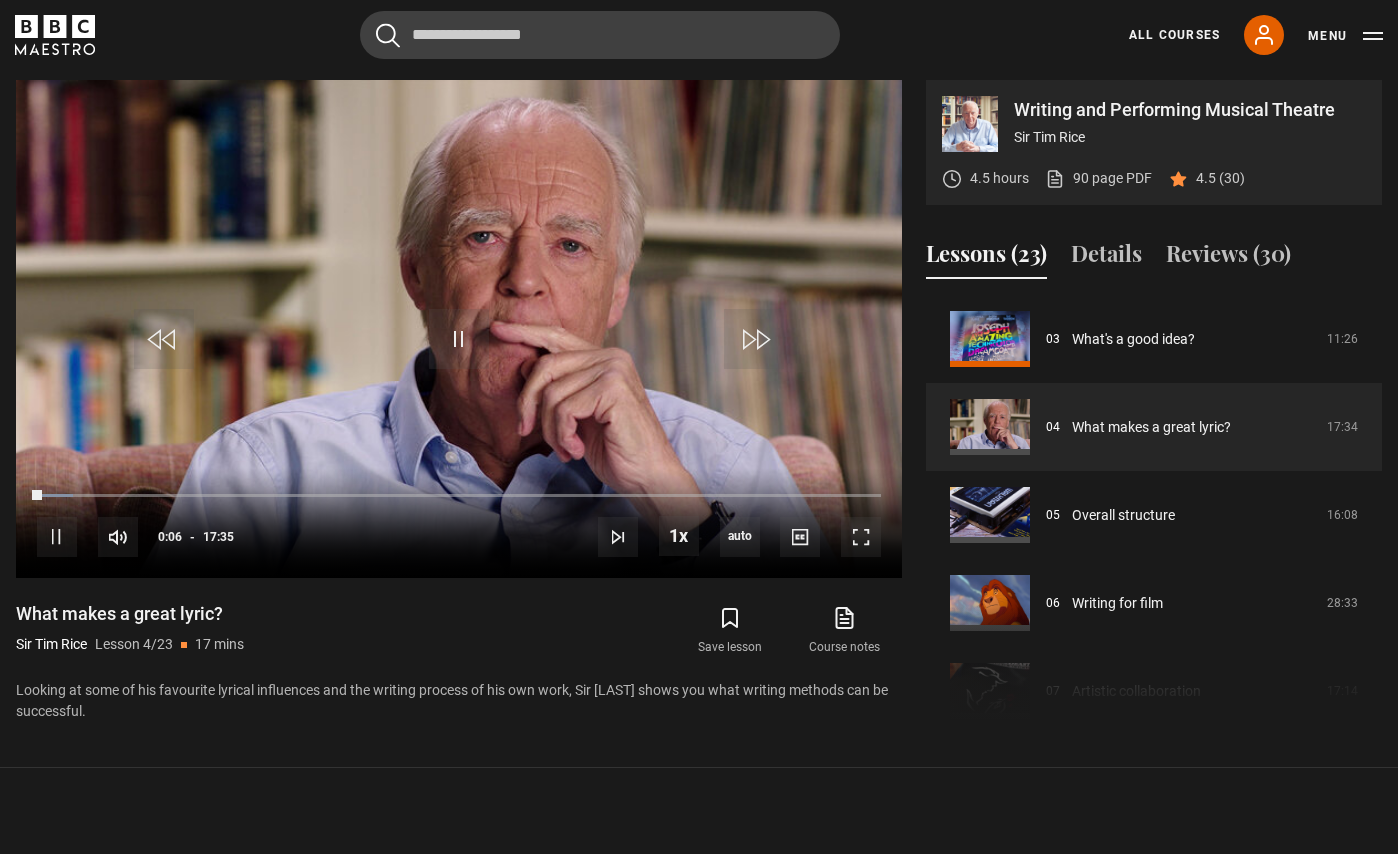click on "Writing and Performing Musical Theatre
Sir Tim Rice
4.5 hours
90 page PDF
(opens in new tab)
4.5 (30)
Video Player is loading. Play Lesson What makes a great lyric? 10s Skip Back 10 seconds Pause 10s Skip Forward 10 seconds Loaded :  4.27% 12:10 00:06 Pause Mute Current Time  0:06 - Duration  17:35
Sir Tim Rice
Lesson 4
What makes a great lyric?
1x Playback Rate 2x 1.5x 1x , selected 0.5x auto Quality 360p 720p 1080p 2160p" at bounding box center (699, 403) 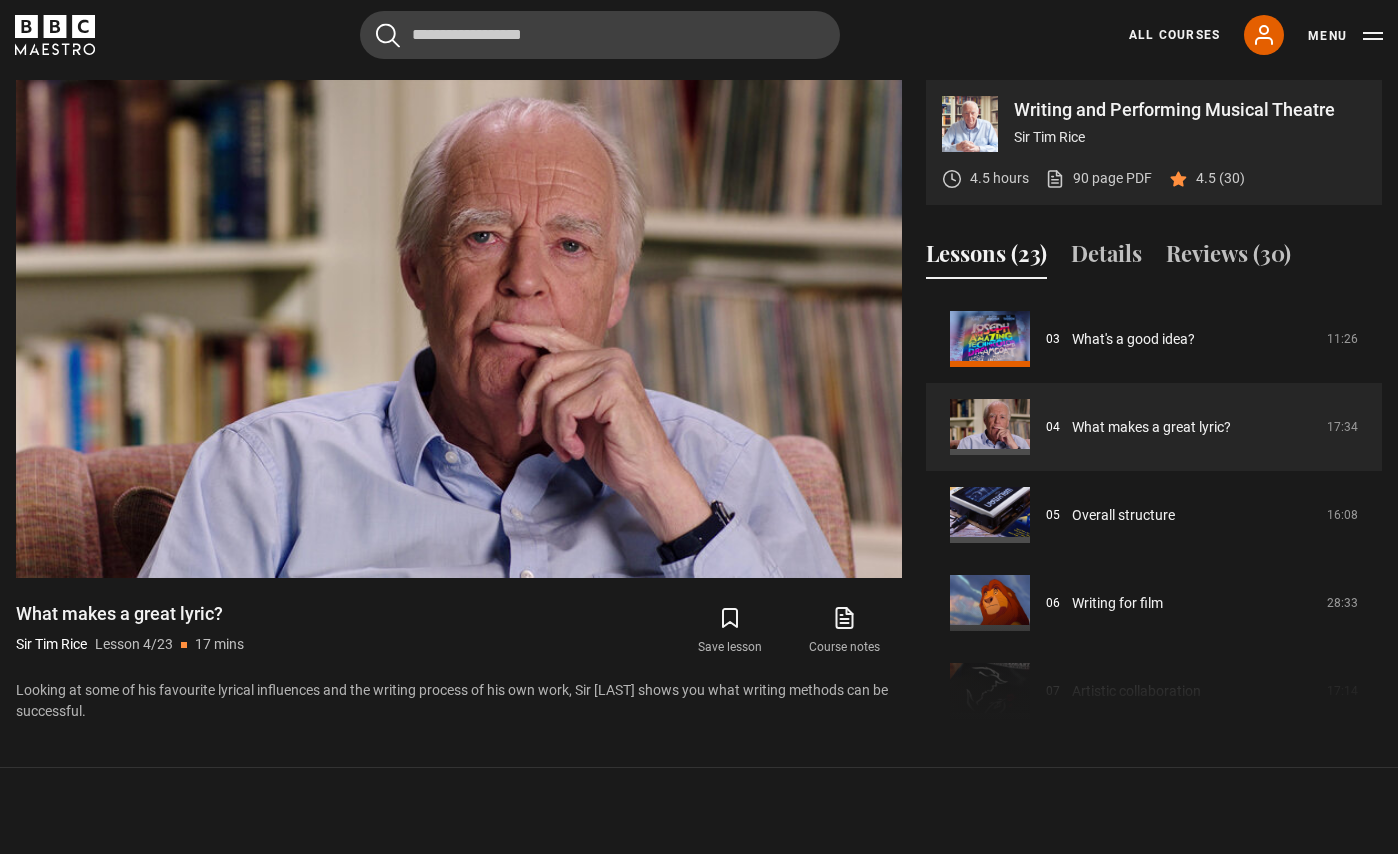 click on "Writing and Performing Musical Theatre
Sir [LAST] [LAST]
4.5 hours
90 page PDF
(opens in new tab)
4.5 (30)
Video Player is loading. Play Lesson What makes a great lyric? 10s Skip Back 10 seconds Pause 10s Skip Forward 10 seconds Loaded :  4.74% 12:10 00:09 Pause Mute Current Time  0:08 - Duration  17:35
Sir [LAST] [LAST]
Lesson 4
What makes a great lyric?
1x Playback Rate 2x 1.5x 1x , selected 0.5x auto Quality 360p 720p 1080p 2160p" at bounding box center (699, 403) 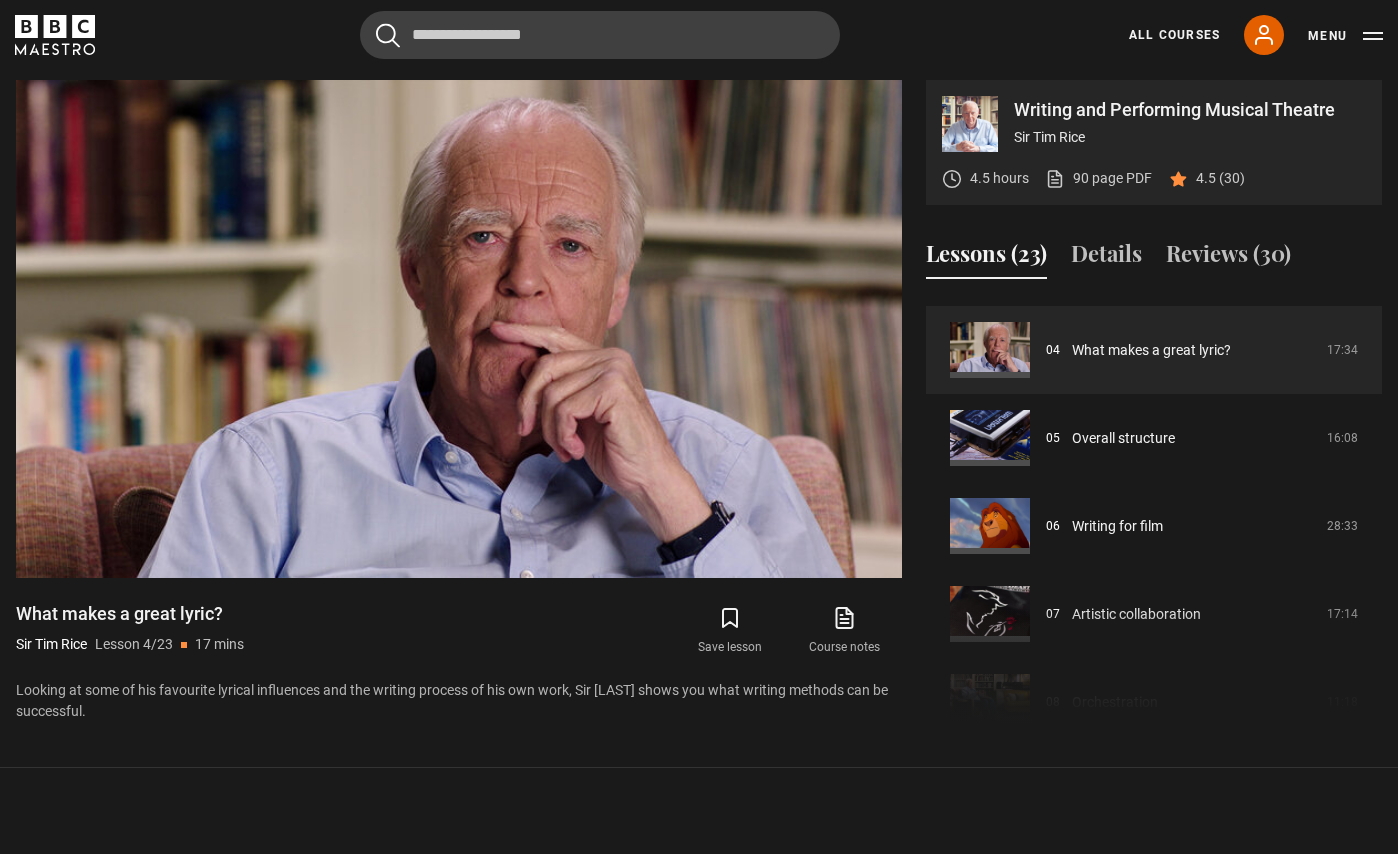 scroll, scrollTop: 326, scrollLeft: 0, axis: vertical 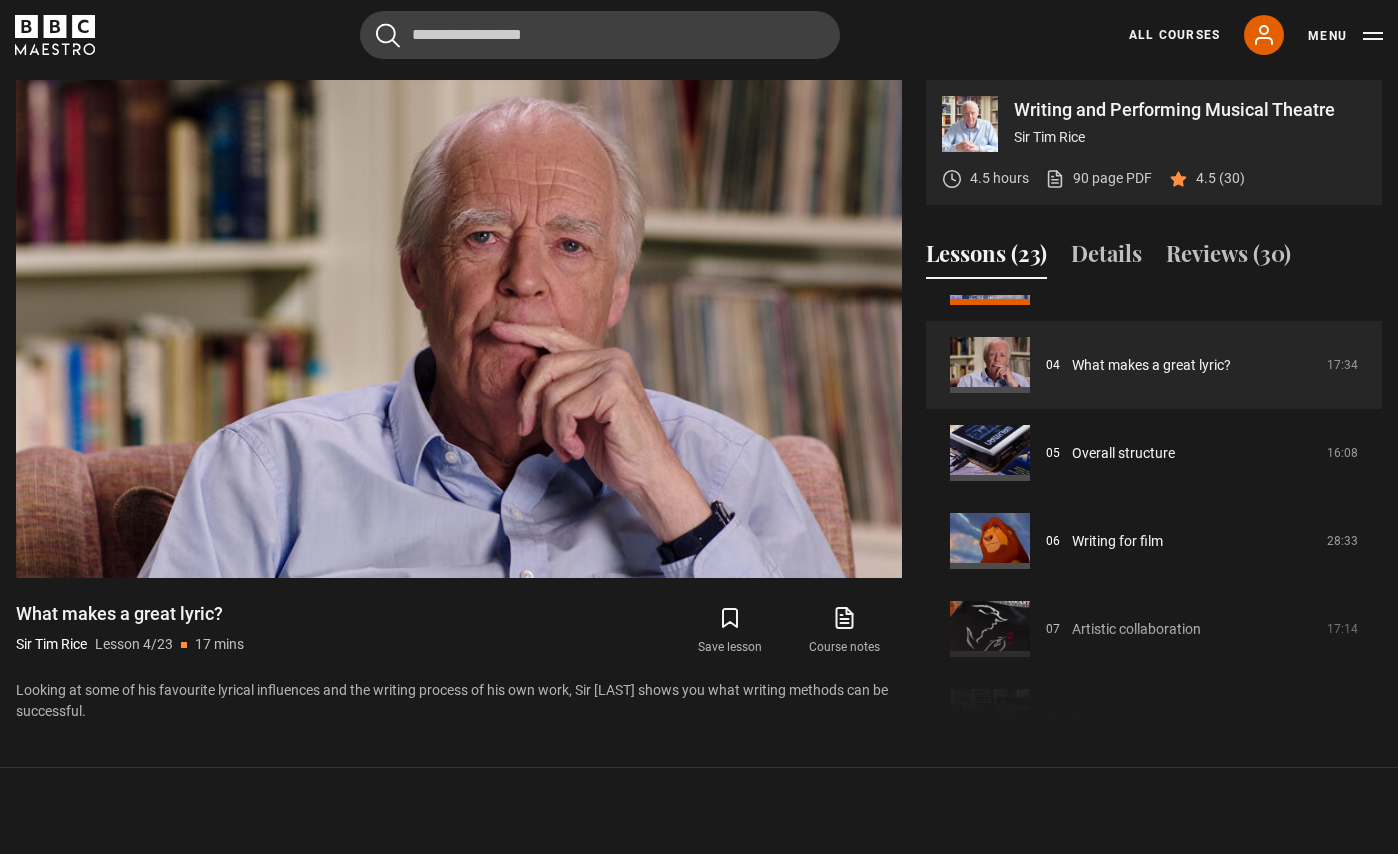 click on "Writing and Performing Musical Theatre
Sir [LAST] [LAST]
4.5 hours
90 page PDF
(opens in new tab)
4.5 (30)
Video Player is loading. Play Lesson What makes a great lyric? 10s Skip Back 10 seconds Pause 10s Skip Forward 10 seconds Loaded :  11.85% 12:10 01:04 Pause Mute Current Time  1:04 - Duration  17:35
Sir [LAST] [LAST]
Lesson 4
What makes a great lyric?
1x Playback Rate 2x 1.5x 1x , selected 0.5x auto Quality 360p 720p 1080p 2160p" at bounding box center [699, 403] 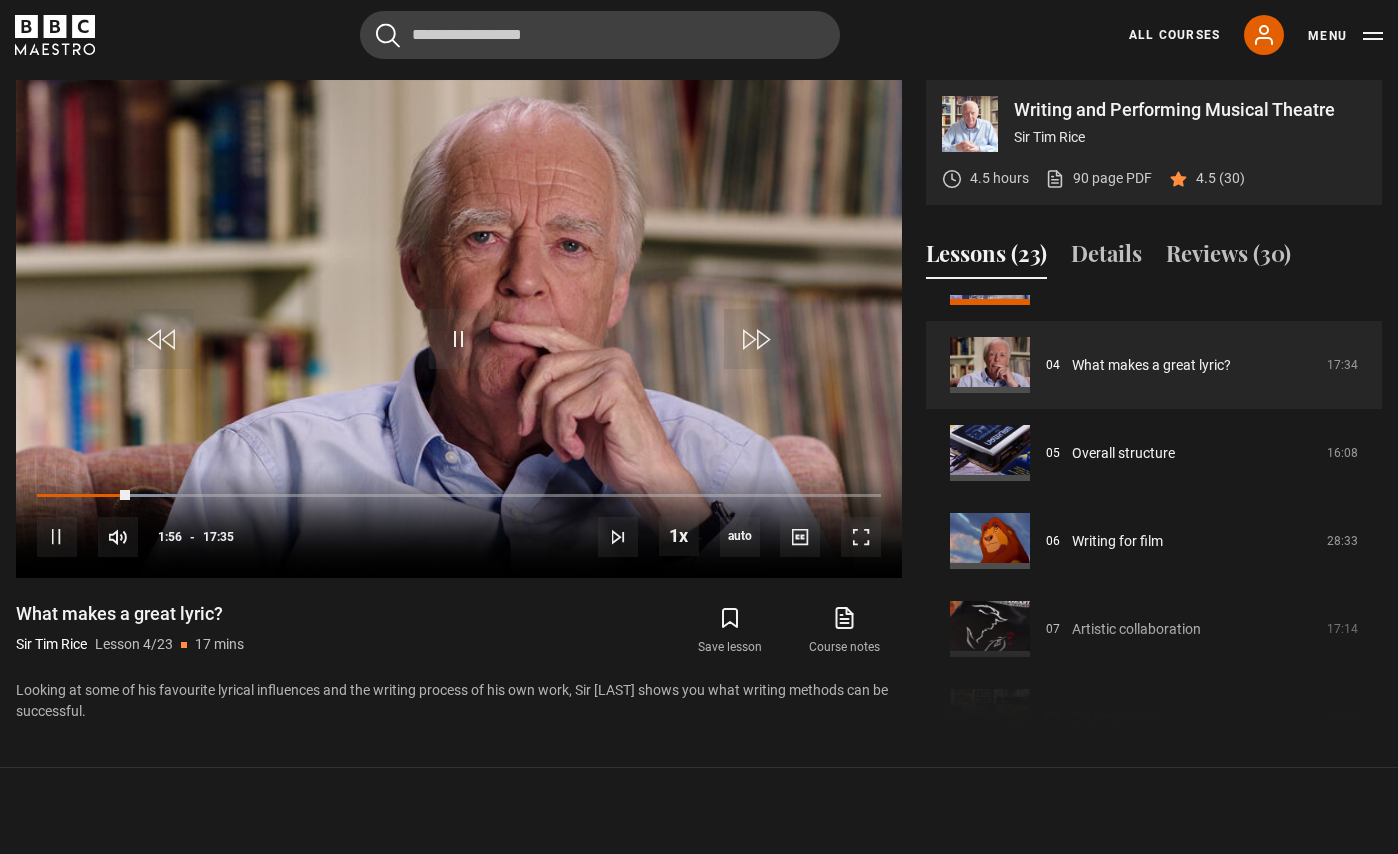 click on "Writing and Performing Musical Theatre
Sir [LAST] [LAST]
4.5 hours
90 page PDF
(opens in new tab)
4.5 (30)
Video Player is loading. Play Lesson What makes a great lyric? 10s Skip Back 10 seconds Pause 10s Skip Forward 10 seconds Loaded :  17.06% 12:10 01:56 Pause Mute Current Time  1:56 - Duration  17:35
Sir [LAST] [LAST]
Lesson 4
What makes a great lyric?
1x Playback Rate 2x 1.5x 1x , selected 0.5x auto Quality 360p 720p 1080p 2160p" at bounding box center [699, 403] 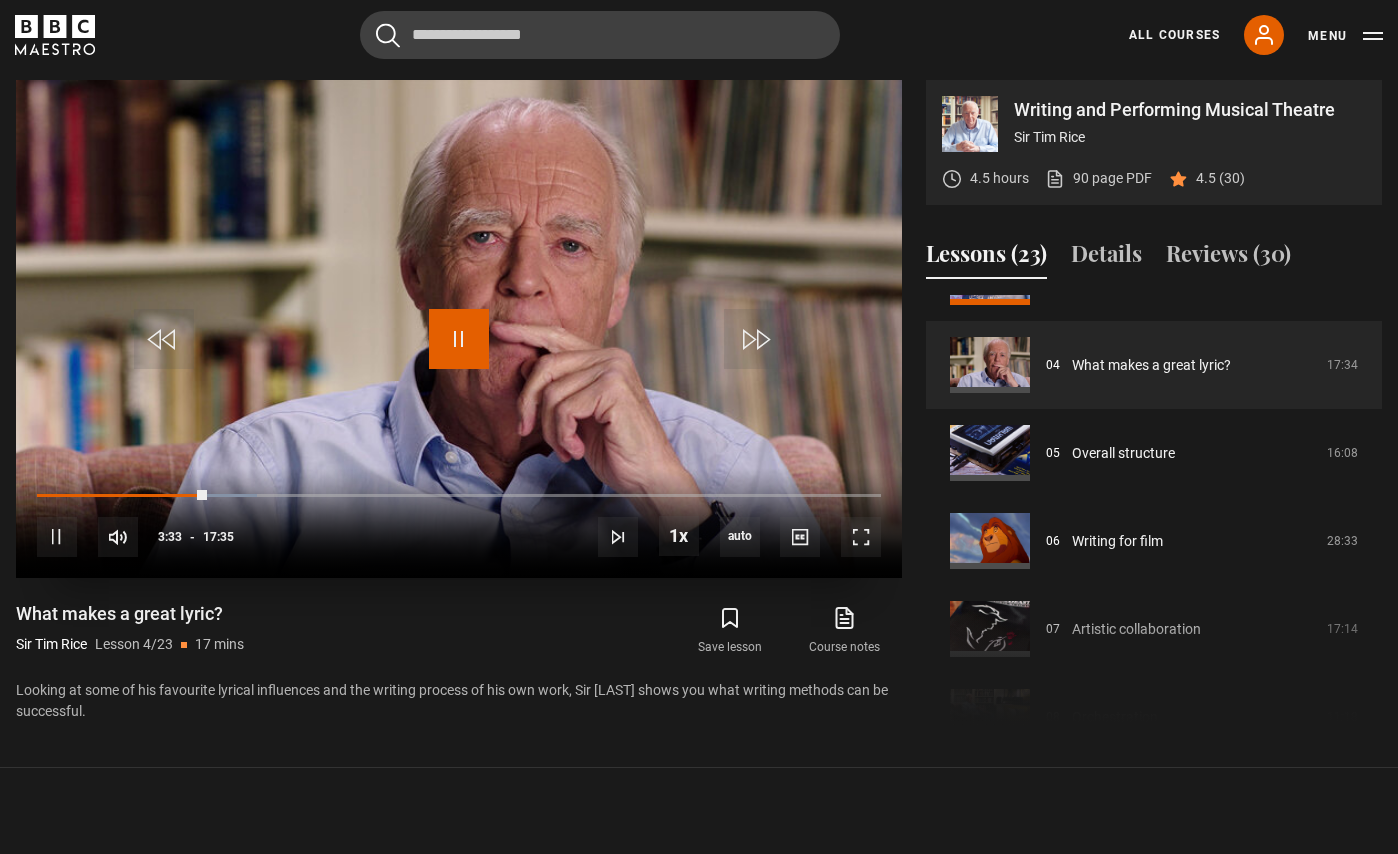 click at bounding box center (459, 339) 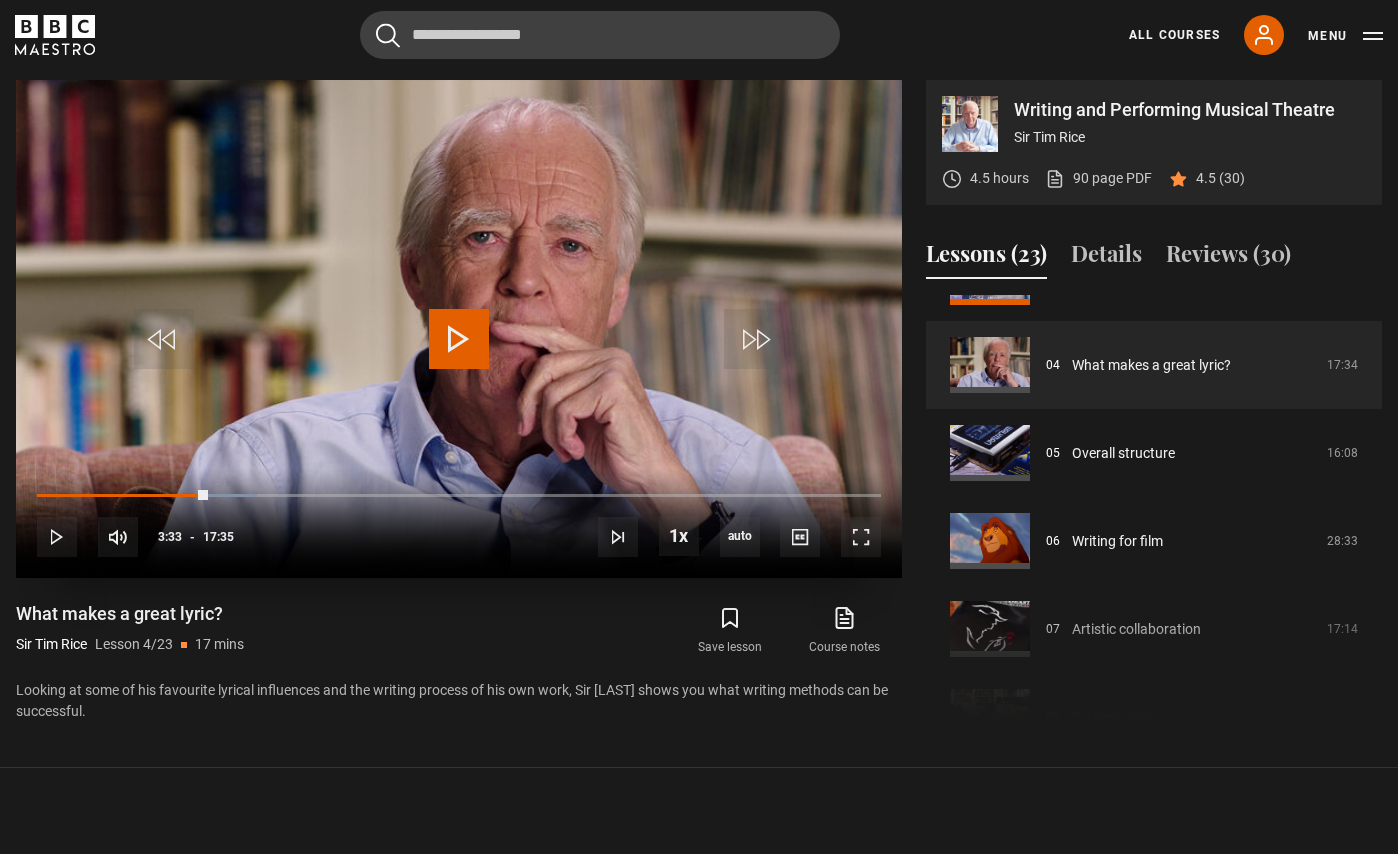 click at bounding box center (459, 339) 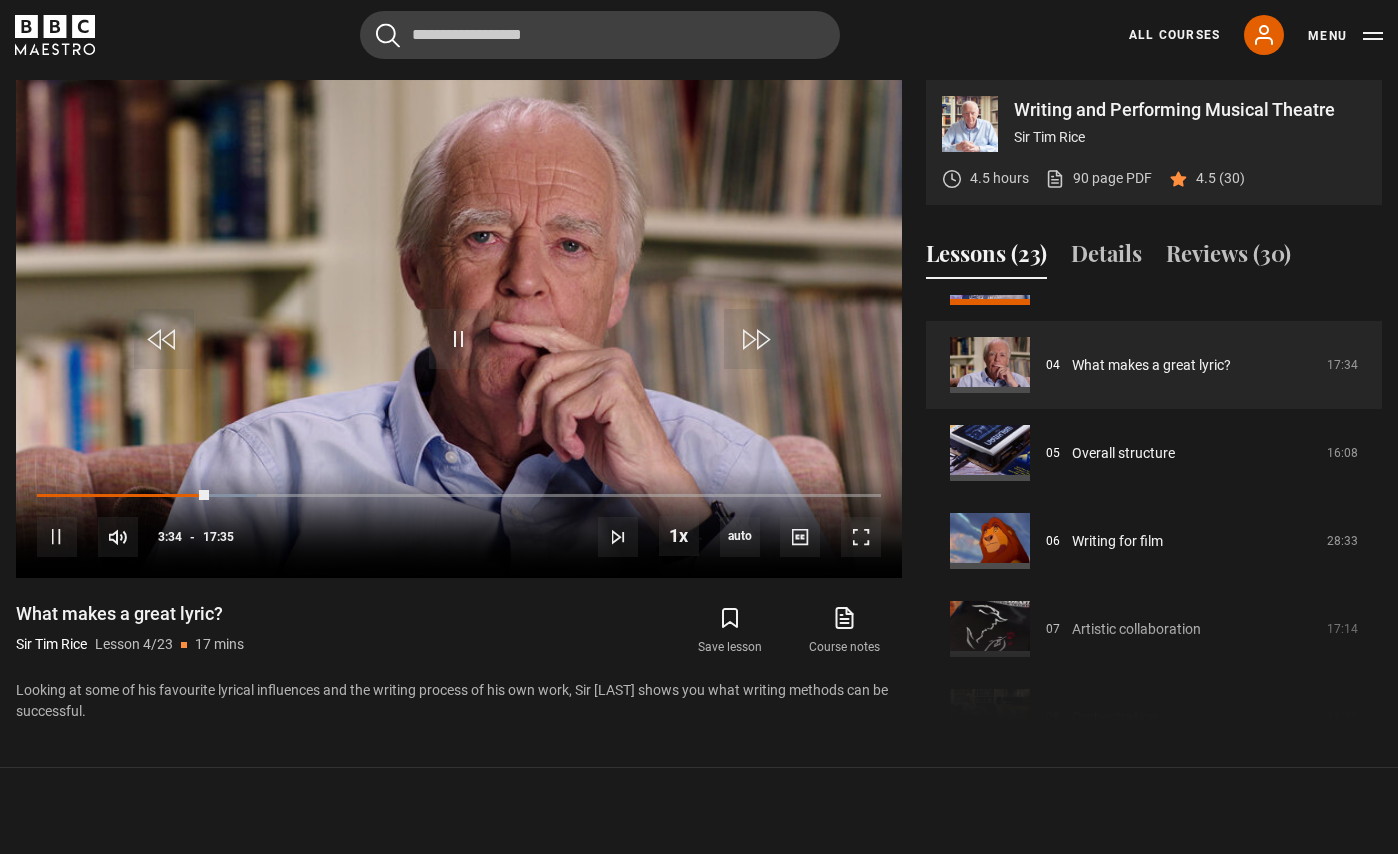click on "Writing and Performing Musical Theatre
Sir [LAST] [LAST]
4.5 hours
90 page PDF
(opens in new tab)
4.5 (30)
Video Player is loading. Play Lesson What makes a great lyric? 10s Skip Back 10 seconds Pause 10s Skip Forward 10 seconds Loaded :  26.07% 17:11 03:34 Pause Mute Current Time  3:34 - Duration  17:35
Sir [LAST] [LAST]
Lesson 4
What makes a great lyric?
1x Playback Rate 2x 1.5x 1x , selected 0.5x auto Quality 360p 720p 1080p 2160p" at bounding box center [699, 403] 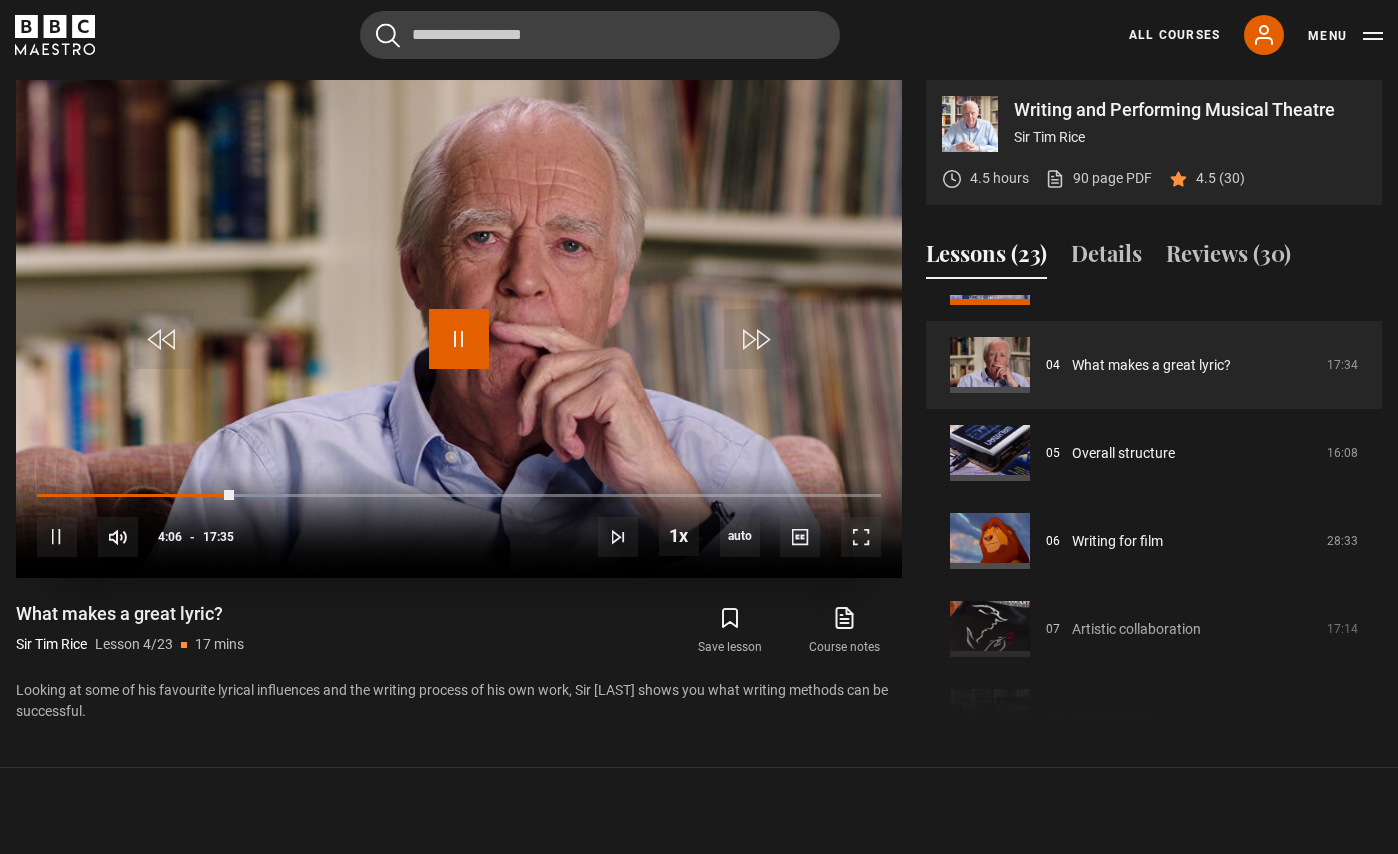click at bounding box center [459, 339] 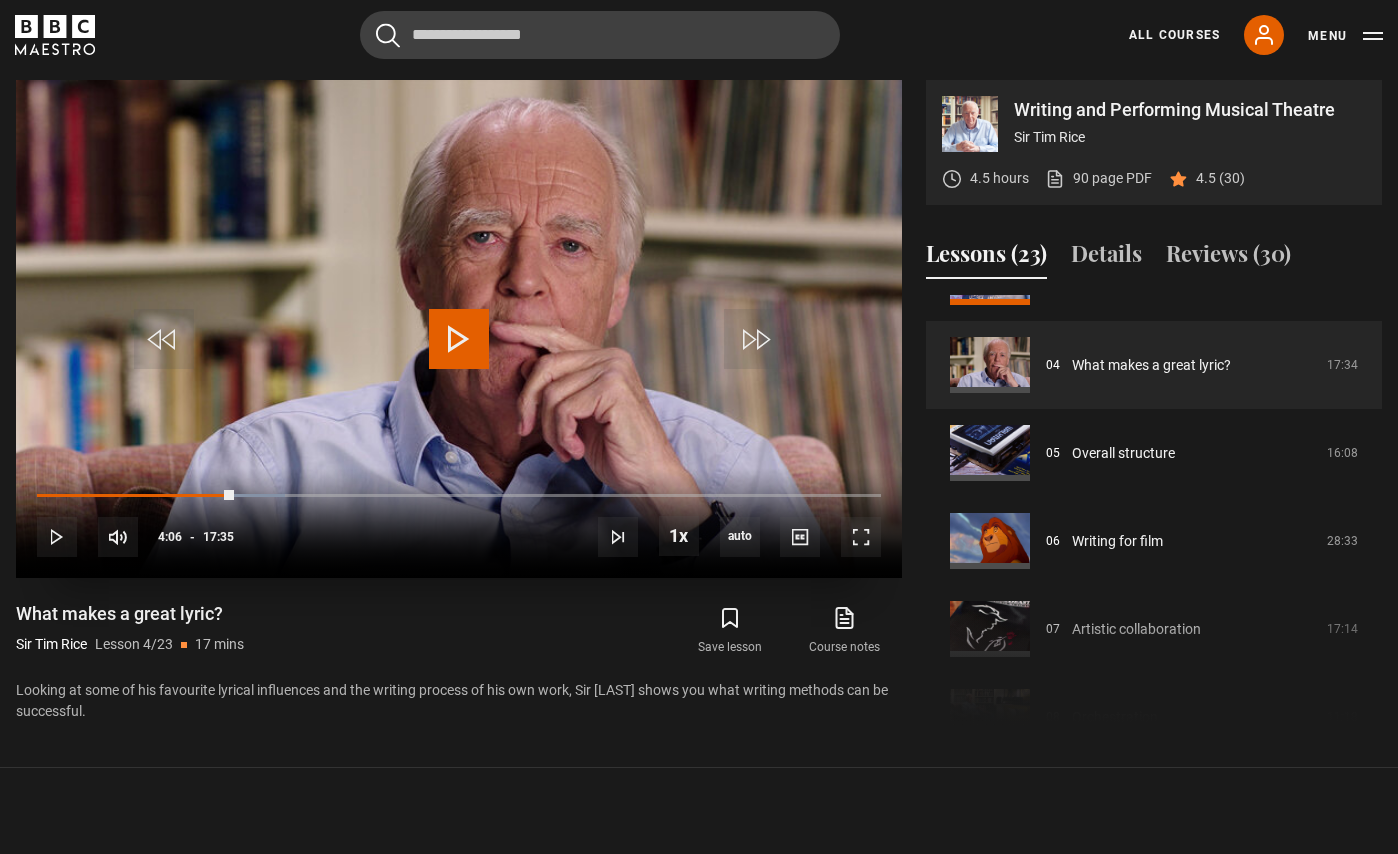 click at bounding box center [459, 339] 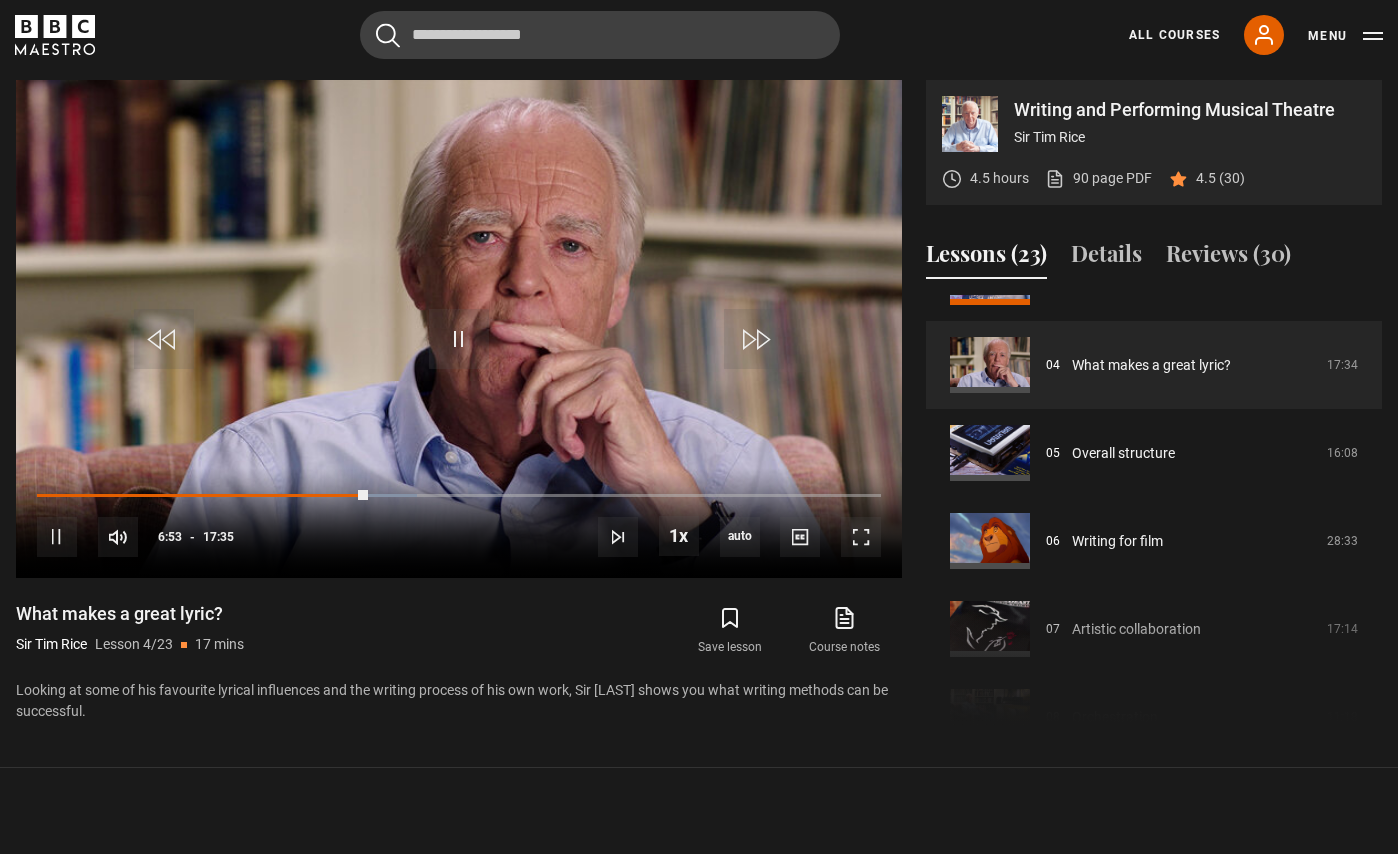 click on "Writing and Performing Musical Theatre
Sir [LAST] [LAST]
4.5 hours
90 page PDF
(opens in new tab)
4.5 (30)
Video Player is loading. Play Lesson What makes a great lyric? 10s Skip Back 10 seconds Pause 10s Skip Forward 10 seconds Loaded :  45.02% 10:26 06:53 Pause Mute Current Time  6:53 - Duration  17:35
Sir [LAST] [LAST]
Lesson 4
What makes a great lyric?
1x Playback Rate 2x 1.5x 1x , selected 0.5x auto Quality 360p 720p 1080p 2160p" at bounding box center [699, 403] 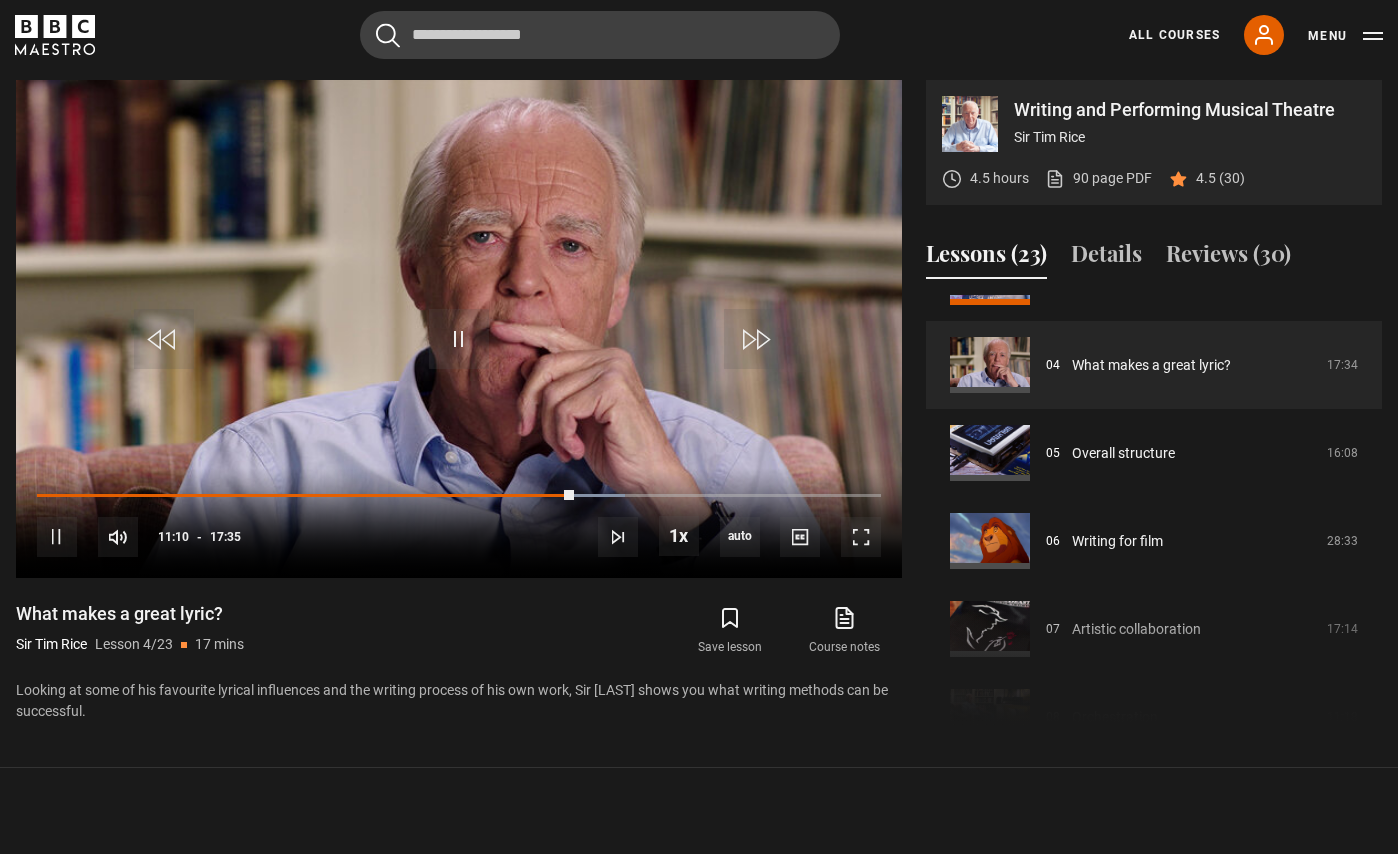 click on "Save lesson
Course notes
opens in new tab" at bounding box center [670, 631] 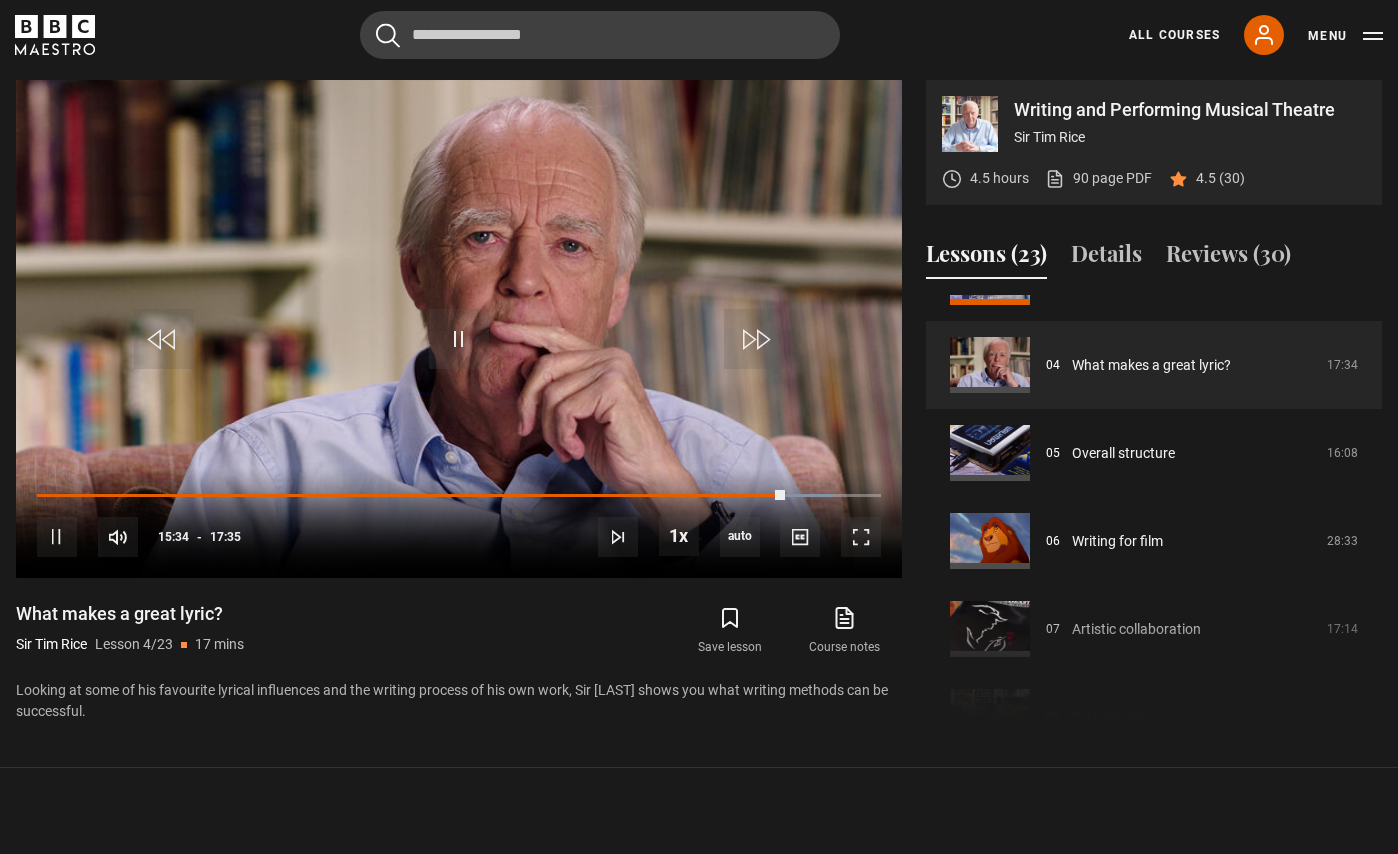 click on "Writing and Performing Musical Theatre
Sir [LAST] [LAST]
4.5 hours
90 page PDF
(opens in new tab)
4.5 (30)
Video Player is loading. Play Lesson What makes a great lyric? 10s Skip Back 10 seconds Pause 10s Skip Forward 10 seconds Loaded :  94.31% 15:35 15:34 Pause Mute Current Time  15:34 - Duration  17:35
Sir [LAST] [LAST]
Lesson 4
What makes a great lyric?
1x Playback Rate 2x 1.5x 1x , selected 0.5x auto Quality 360p 720p 1080p 2160p" at bounding box center (699, 403) 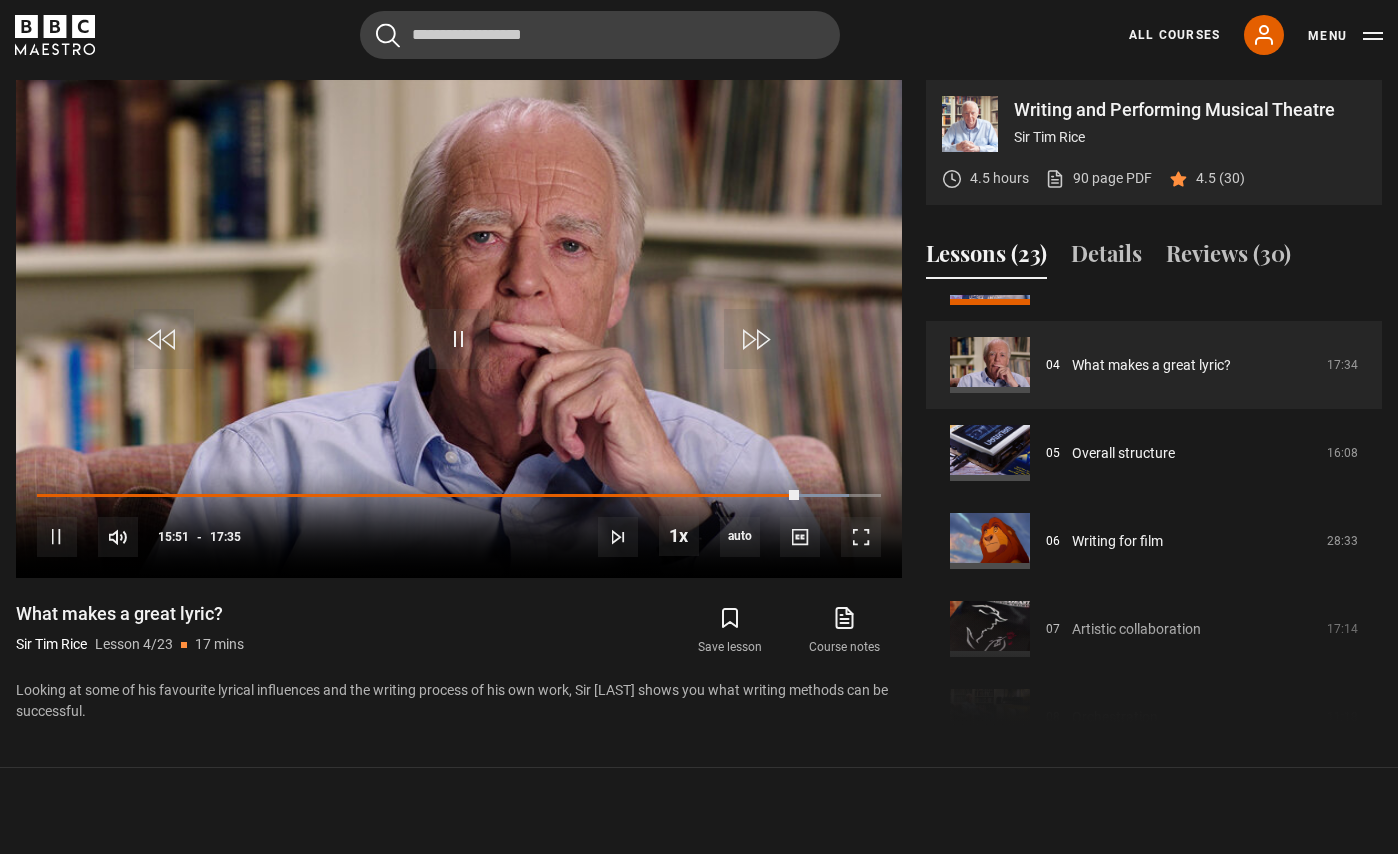 click on "Writing and Performing Musical Theatre
Sir [NAME] [LAST]
4.5 hours
90 page PDF
(opens in new tab)
4.5 (30)
Video Player is loading. Play Lesson What makes a great lyric? 10s Skip Back 10 seconds Pause 10s Skip Forward 10 seconds Loaded :  96.21% 15:35 15:51 Pause Mute Current Time  15:51 - Duration  17:35
Sir [NAME] [LAST]
Lesson 4
What makes a great lyric?
1x Playback Rate 2x 1.5x 1x , selected 0.5x auto Quality 360p 720p 1080p 2160p" at bounding box center (699, 403) 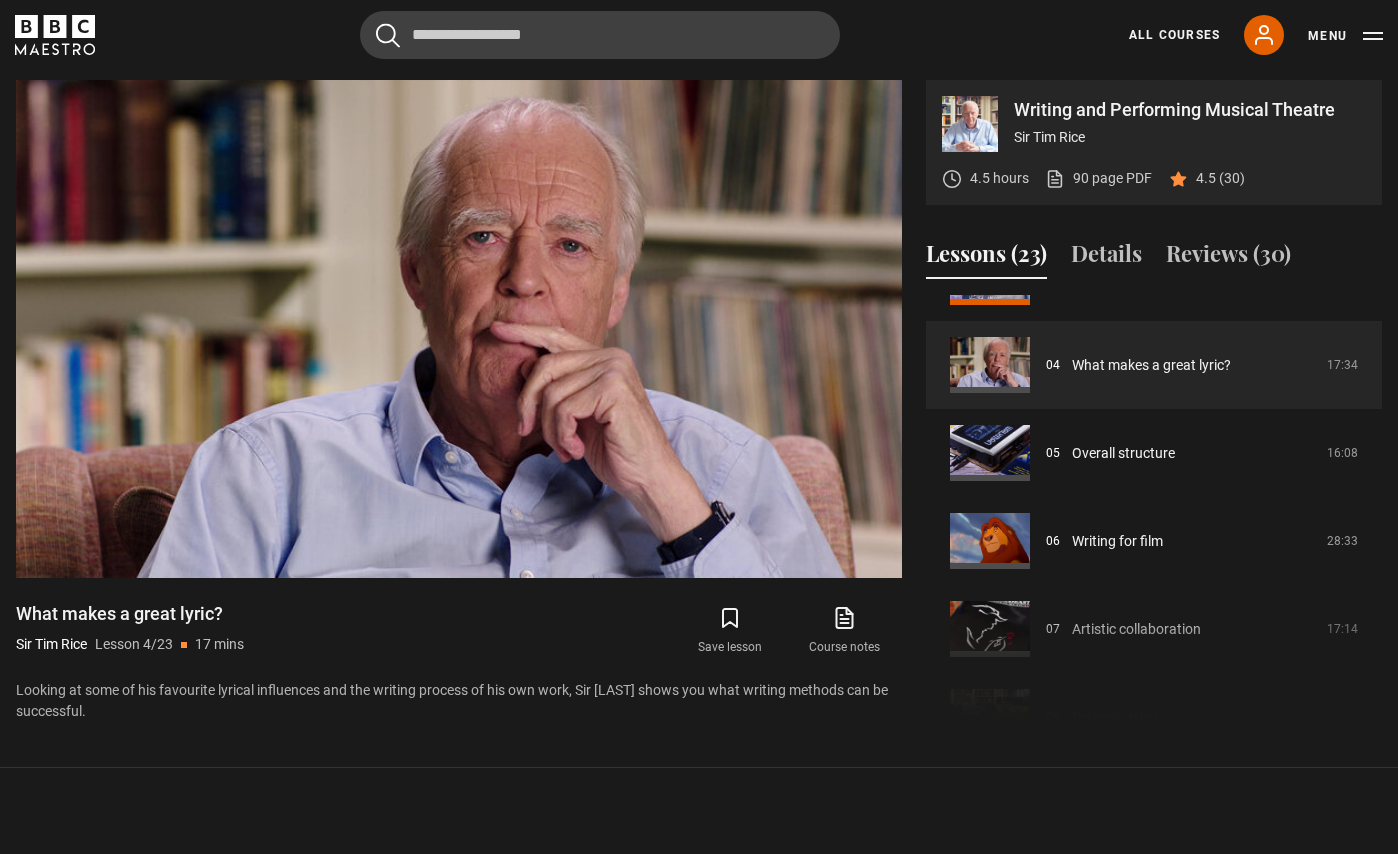 click on "Writing and Performing Musical Theatre
Sir [LAST] [LAST]
4.5 hours
90 page PDF
(opens in new tab)
4.5 (30)
Video Player is loading. Play Lesson What makes a great lyric? 10s Skip Back 10 seconds Pause 10s Skip Forward 10 seconds Loaded :  98.58% 15:35 16:16 Pause Mute Current Time  16:16 - Duration  17:35
Sir [LAST] [LAST]
Lesson 4
What makes a great lyric?
1x Playback Rate 2x 1.5x 1x , selected 0.5x auto Quality 360p 720p 1080p 2160p" at bounding box center (699, 403) 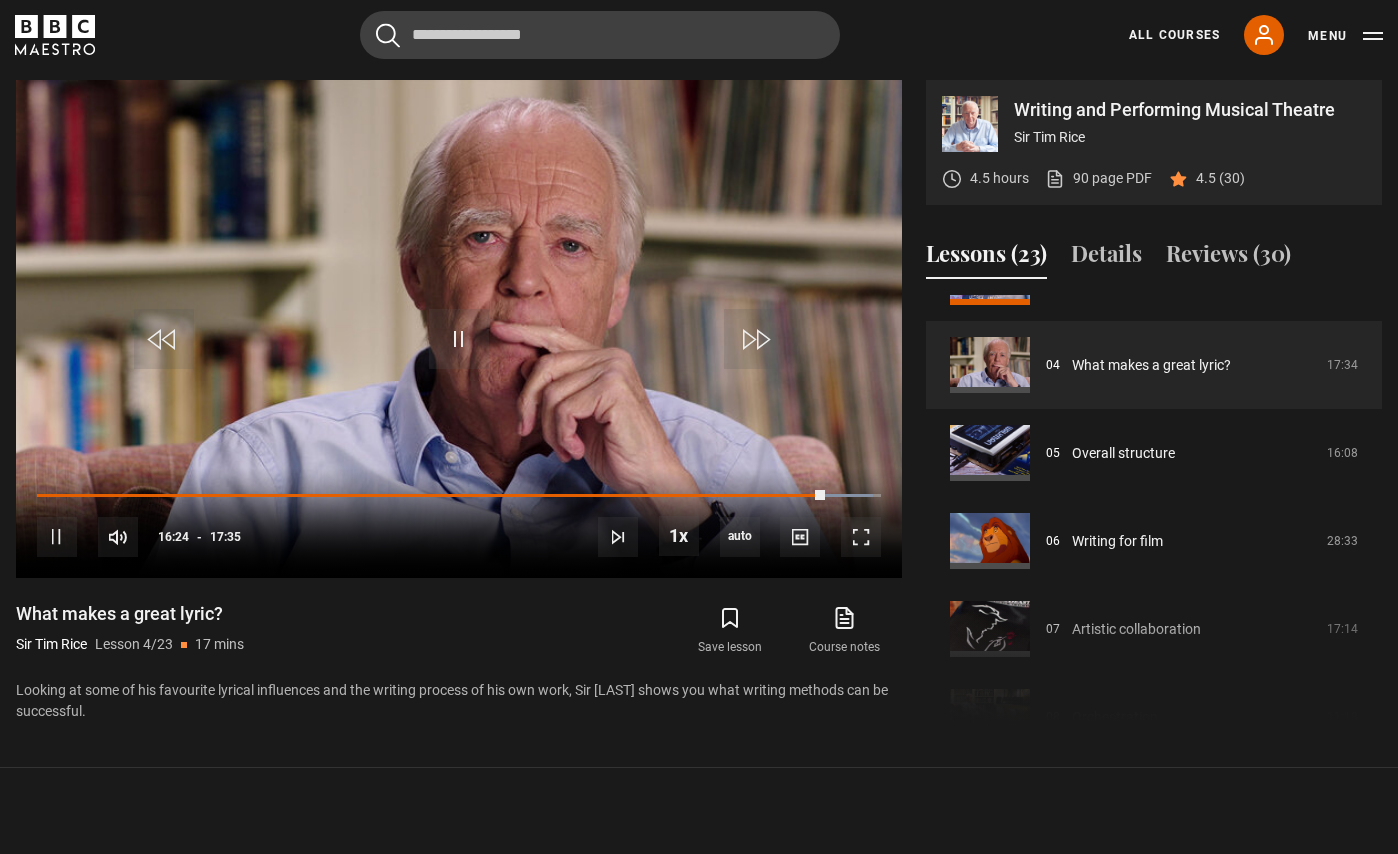 click on "Writing and Performing Musical Theatre
Sir [NAME] [LAST]
4.5 hours
90 page PDF
(opens in new tab)
4.5 (30)
Video Player is loading. Play Lesson What makes a great lyric? 10s Skip Back 10 seconds Pause 10s Skip Forward 10 seconds Loaded :  99.05% 15:35 16:24 Pause Mute Current Time  16:24 - Duration  17:35
Sir [NAME] [LAST]
Lesson 4
What makes a great lyric?
1x Playback Rate 2x 1.5x 1x , selected 0.5x auto Quality 360p 720p 1080p 2160p" at bounding box center (699, 403) 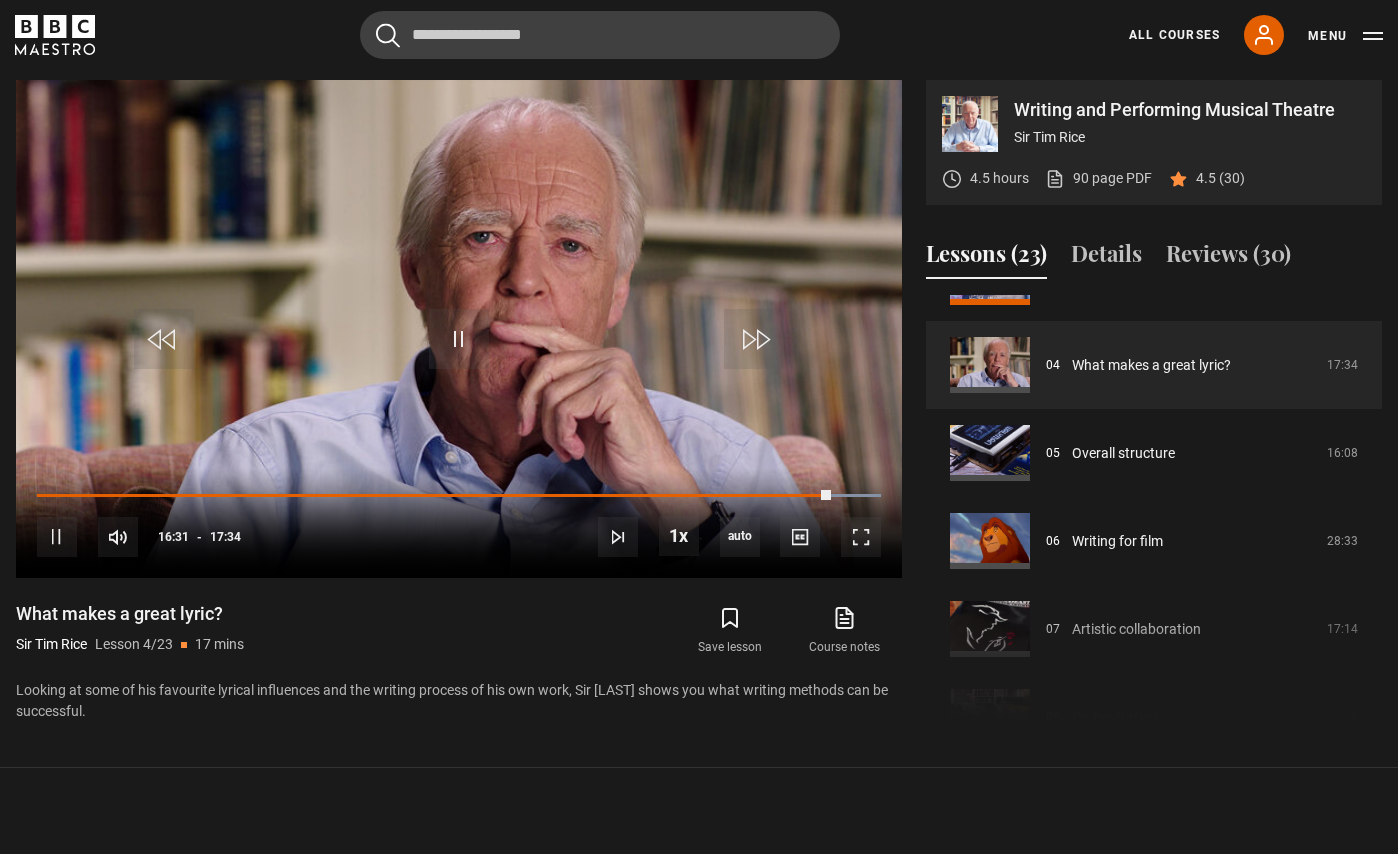 click on "Writing and Performing Musical Theatre
Sir [LAST] [LAST]
4.5 hours
90 page PDF
(opens in new tab)
4.5 (30)
Video Player is loading. Play Lesson What makes a great lyric? 10s Skip Back 10 seconds Pause 10s Skip Forward 10 seconds Loaded :  100.00% 15:35 16:31 Pause Mute Current Time  16:31 - Duration  17:34
Sir [LAST] [LAST]
Lesson 4
What makes a great lyric?
1x Playback Rate 2x 1.5x 1x , selected 0.5x auto Quality 360p 720p 1080p Auto" at bounding box center [699, 403] 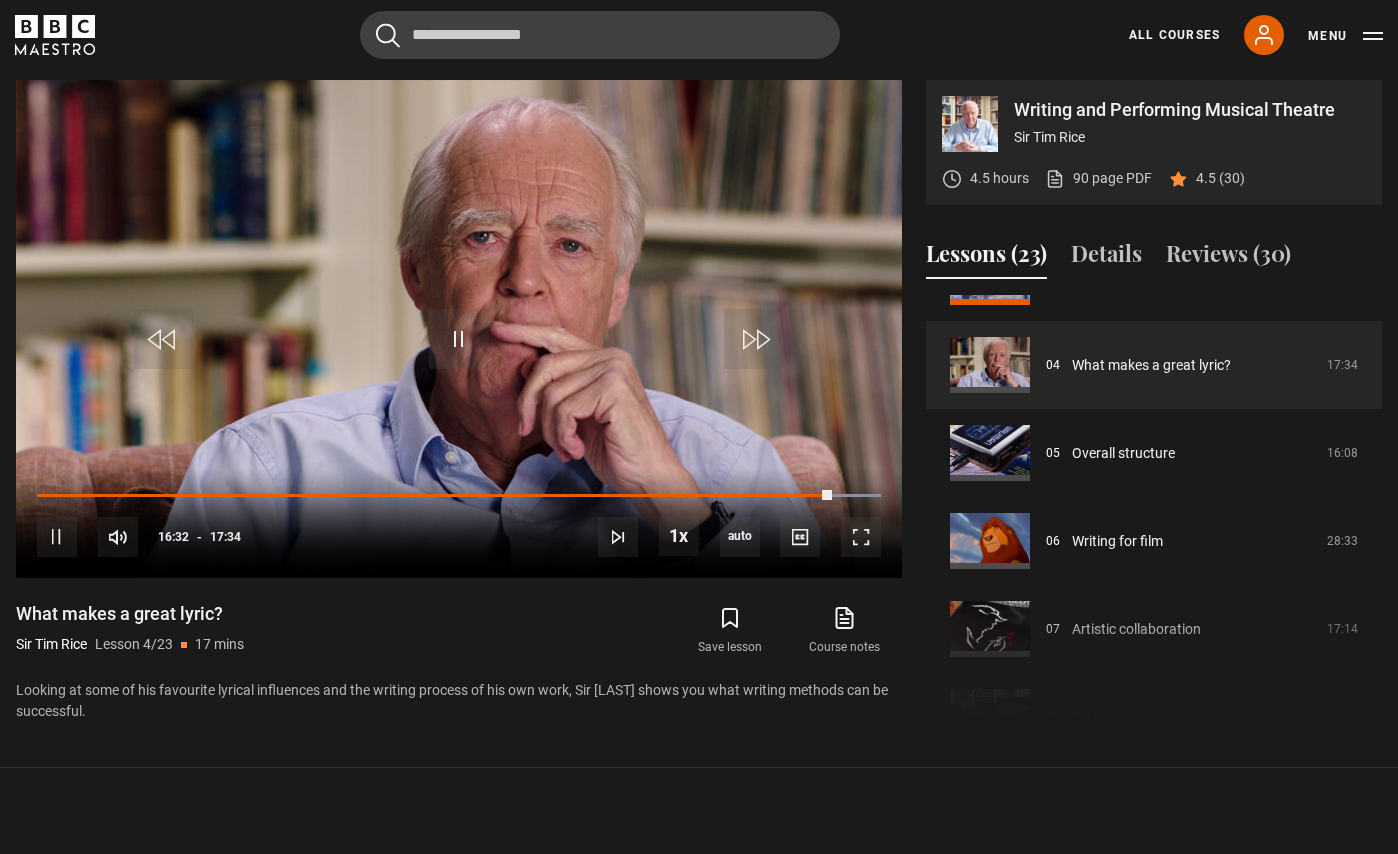 click on "Writing and Performing Musical Theatre
Sir [LAST] [LAST]
4.5 hours
90 page PDF
(opens in new tab)
4.5 (30)
Video Player is loading. Play Lesson What makes a great lyric? 10s Skip Back 10 seconds Pause 10s Skip Forward 10 seconds Loaded :  100.00% 15:35 16:32 Pause Mute Current Time  16:32 - Duration  17:34
Sir [LAST] [LAST]
Lesson 4
What makes a great lyric?
1x Playback Rate 2x 1.5x 1x , selected 0.5x auto Quality 360p 720p 1080p Auto" at bounding box center [699, 403] 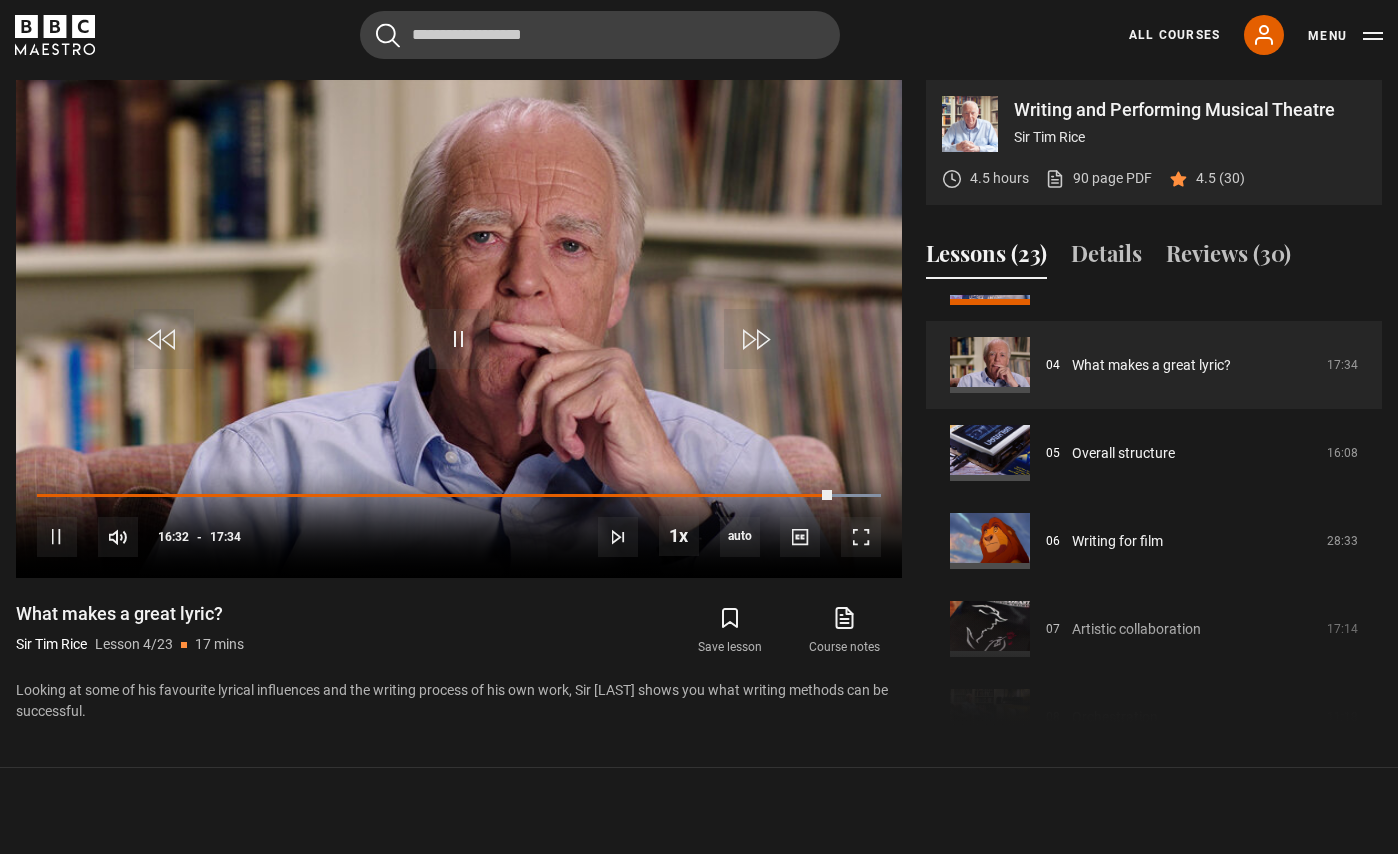 click on "Writing and Performing Musical Theatre
Sir Tim Rice
4.5 hours
90 page PDF
(opens in new tab)
4.5 (30)
Video Player is loading. Play Lesson What makes a great lyric? 10s Skip Back 10 seconds Pause 10s Skip Forward 10 seconds Loaded :  100.00% 15:35 16:33 Pause Mute Current Time  16:32 - Duration  17:34
Sir Tim Rice
Lesson 4
What makes a great lyric?
1x Playback Rate 2x 1.5x 1x , selected 0.5x auto Quality 360p 720p 1080p Auto" at bounding box center [699, 403] 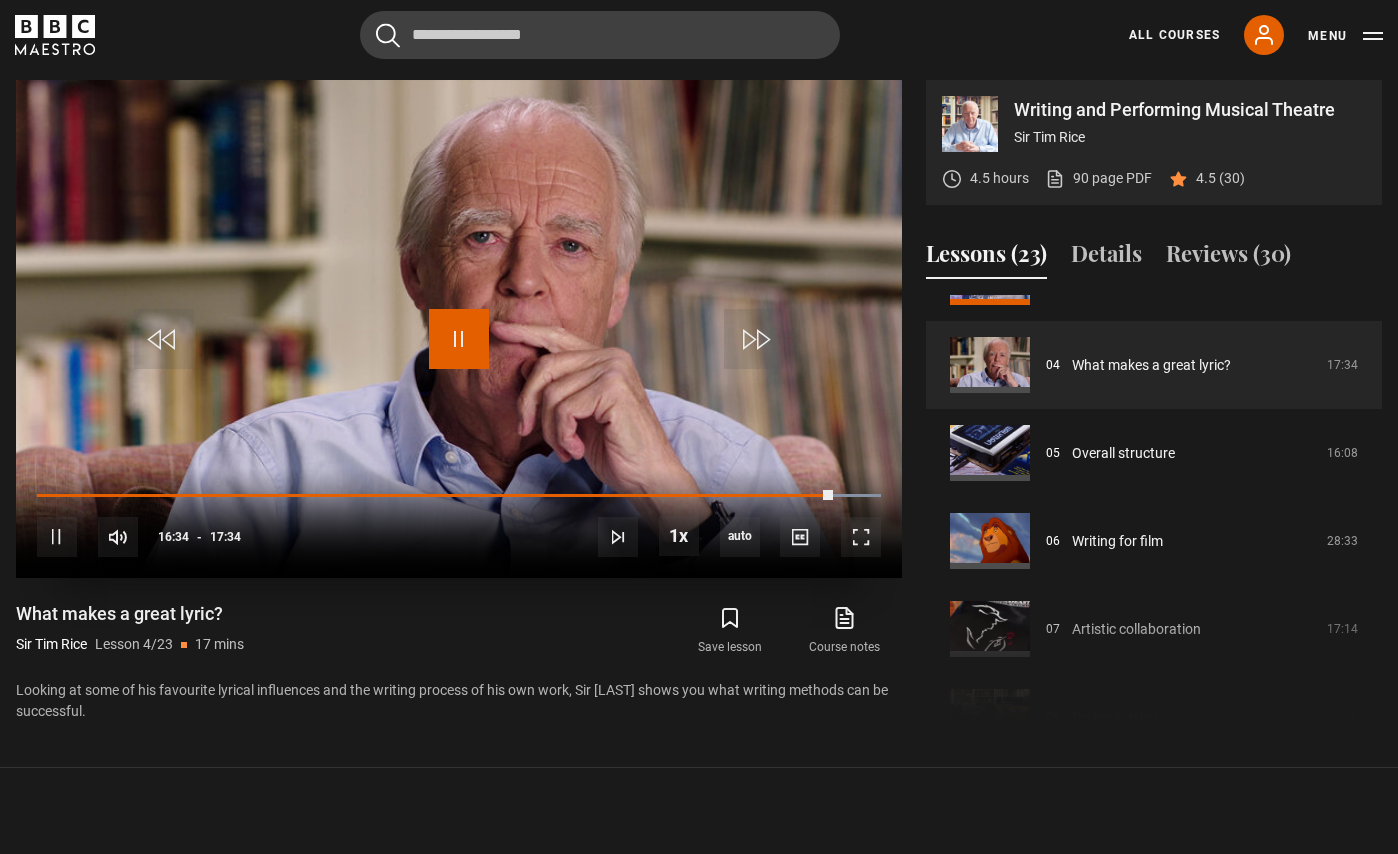 click at bounding box center [459, 339] 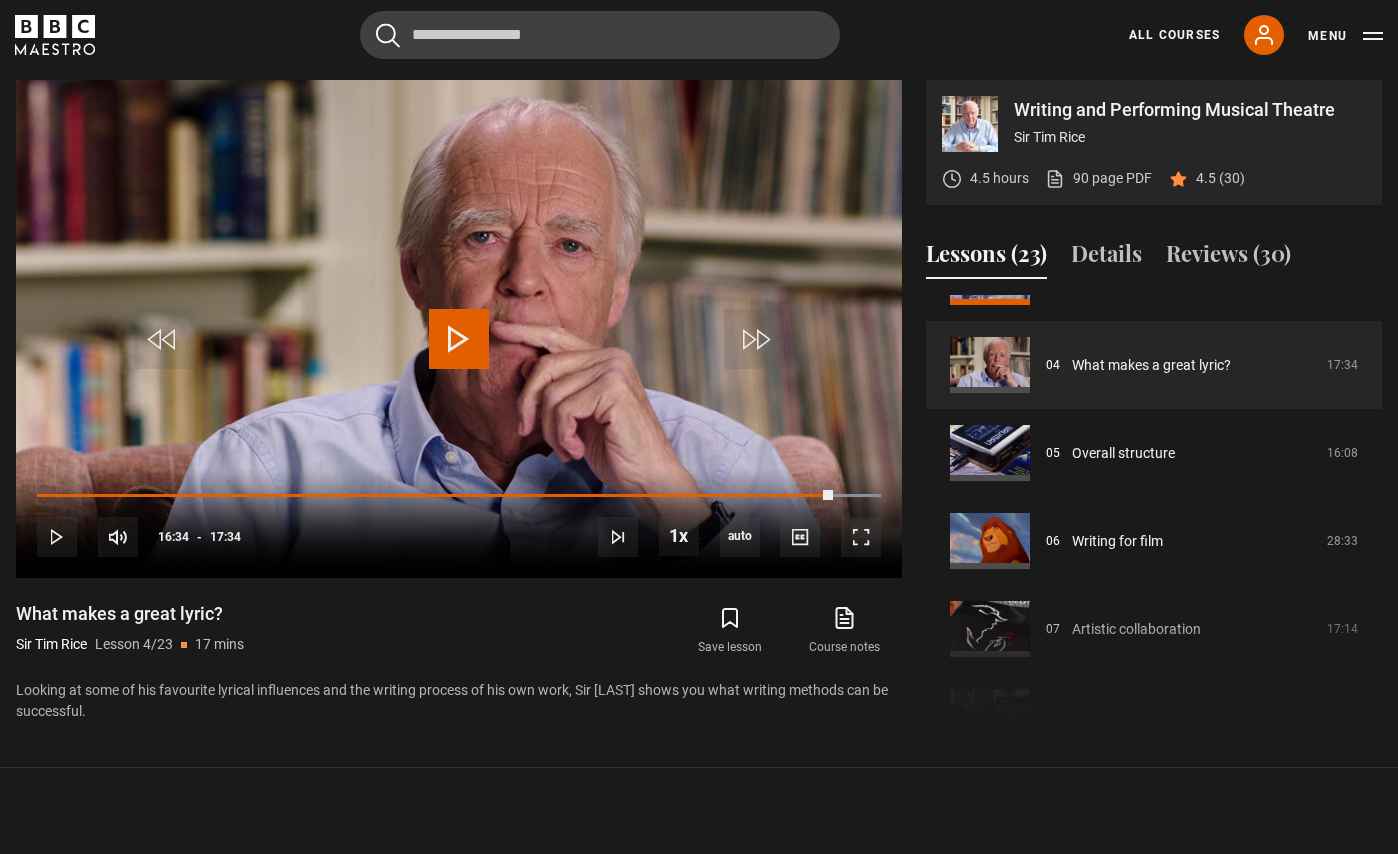 click on "Writing and Performing Musical Theatre
Sir [NAME] [LAST]
4.5 hours
90 page PDF
(opens in new tab)
4.5 (30)
Video Player is loading. Play Lesson What makes a great lyric? 10s Skip Back 10 seconds Play 10s Skip Forward 10 seconds Loaded :  100.00% 15:35 16:34 Play Mute Current Time  16:34 - Duration  17:34
Sir [NAME] [LAST]
Lesson 4
What makes a great lyric?
1x Playback Rate 2x 1.5x 1x , selected 0.5x auto Quality 360p 720p 1080p 2160p" at bounding box center (699, 403) 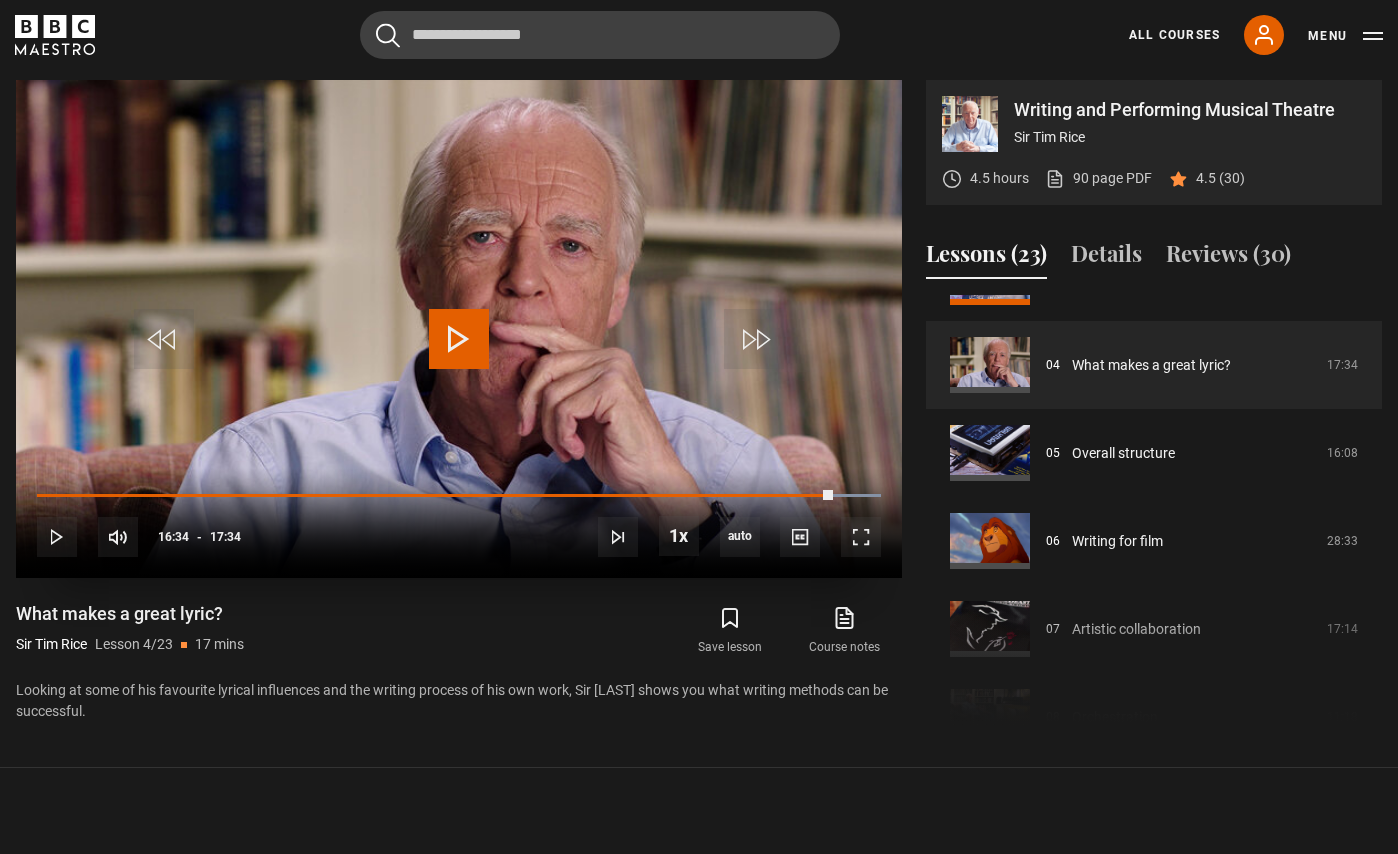 click at bounding box center (459, 339) 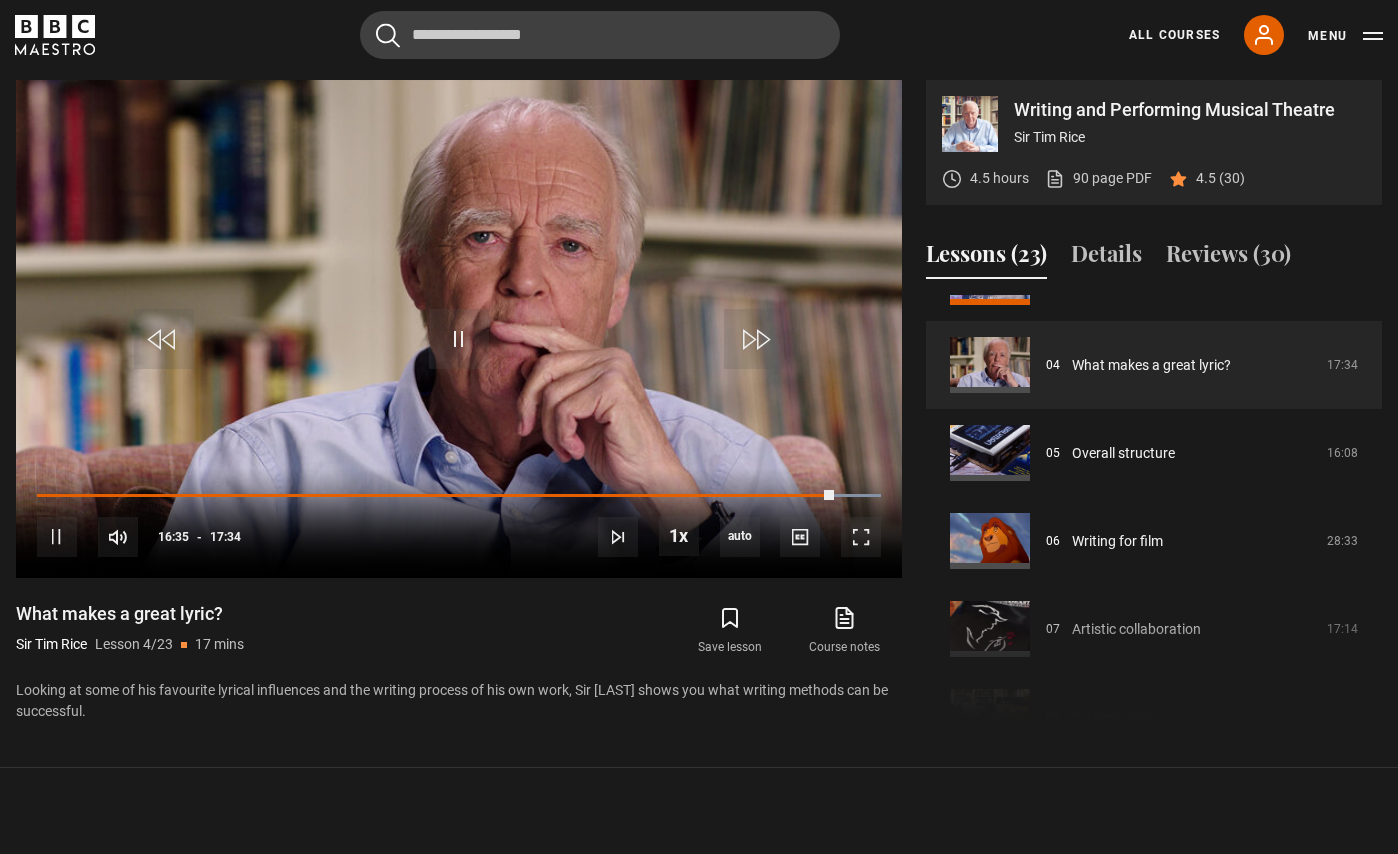 click on "Writing and Performing Musical Theatre
Sir Tim Rice
4.5 hours
90 page PDF
(opens in new tab)
4.5 (30)
Video Player is loading. Play Lesson What makes a great lyric? 10s Skip Back 10 seconds Pause 10s Skip Forward 10 seconds Loaded :  100.00% 17:08 16:35 Pause Mute Current Time  16:35 - Duration  17:34
Sir Tim Rice
Lesson 4
What makes a great lyric?
1x Playback Rate 2x 1.5x 1x , selected 0.5x auto Quality 360p 720p 1080p Auto" at bounding box center [699, 403] 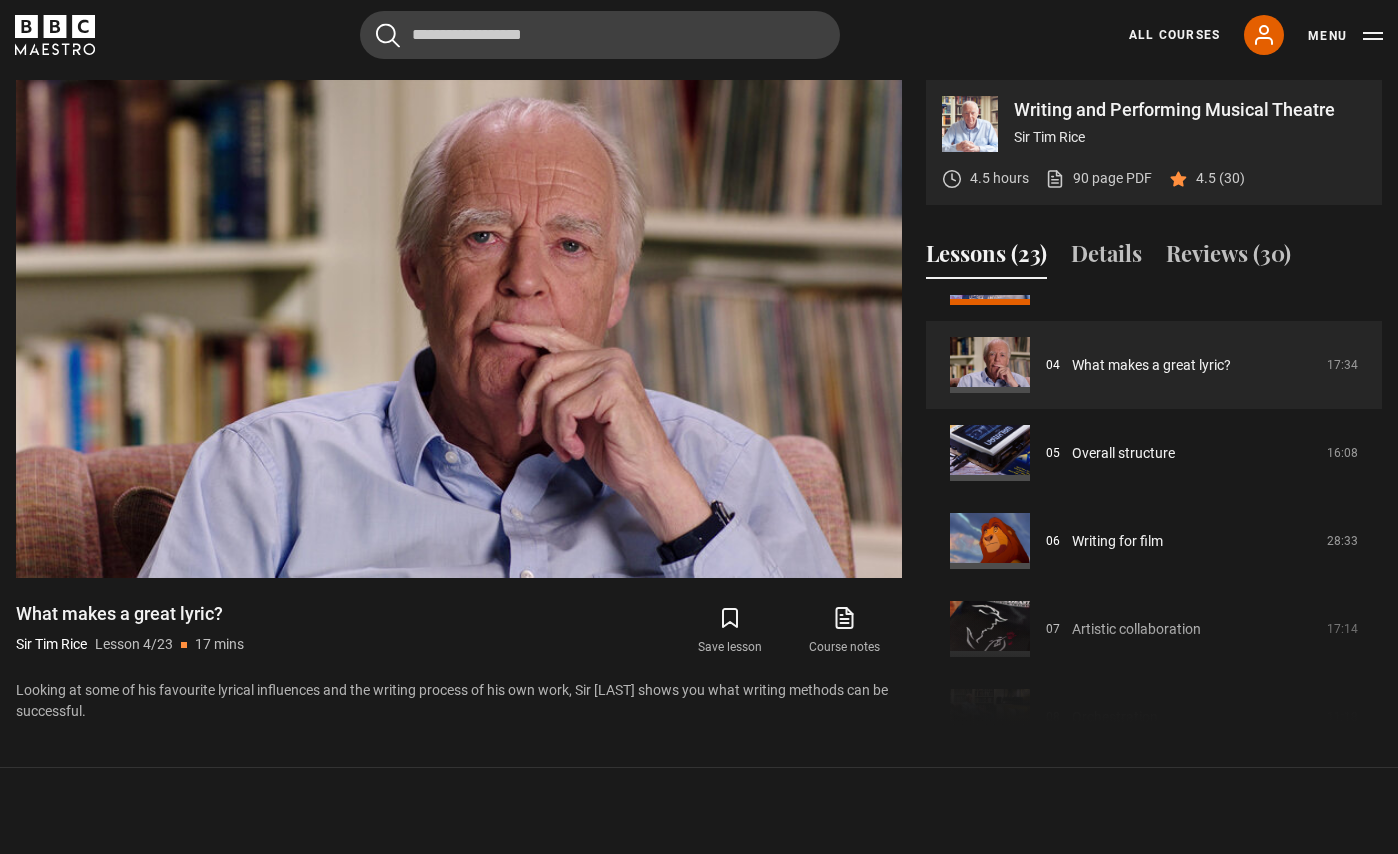 click on "Writing and Performing Musical Theatre
Sir Tim Rice
4.5 hours
90 page PDF
(opens in new tab)
4.5 (30)
Video Player is loading. Play Lesson What makes a great lyric? 10s Skip Back 10 seconds Pause 10s Skip Forward 10 seconds Loaded :  100.00% 17:08 16:37 Pause Mute Current Time  16:37 - Duration  17:34
Sir Tim Rice
Lesson 4
What makes a great lyric?
1x Playback Rate 2x 1.5x 1x , selected 0.5x auto Quality 360p 720p 1080p Auto" at bounding box center (699, 403) 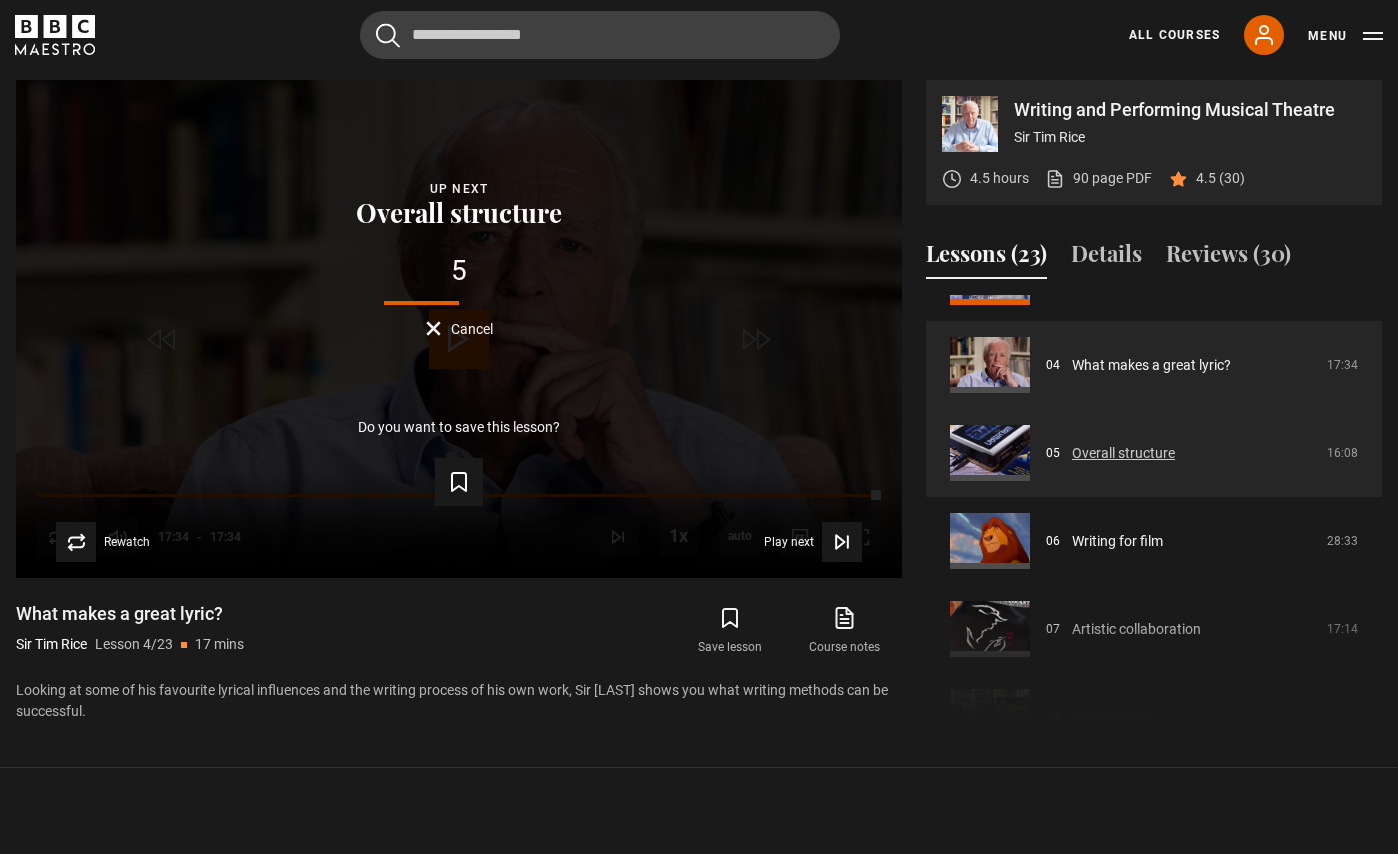 click on "Overall structure" at bounding box center [1123, 453] 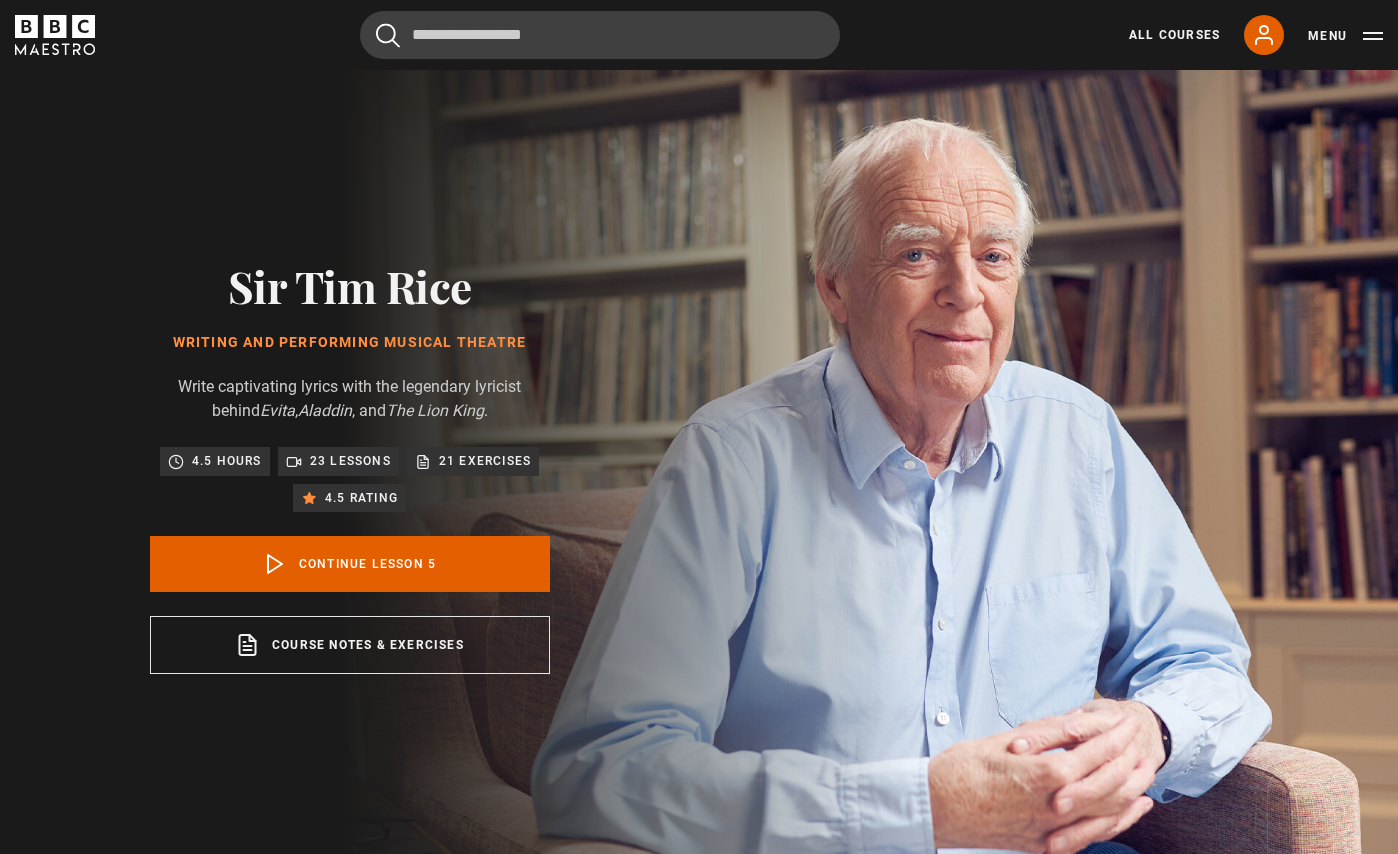 scroll, scrollTop: 864, scrollLeft: 0, axis: vertical 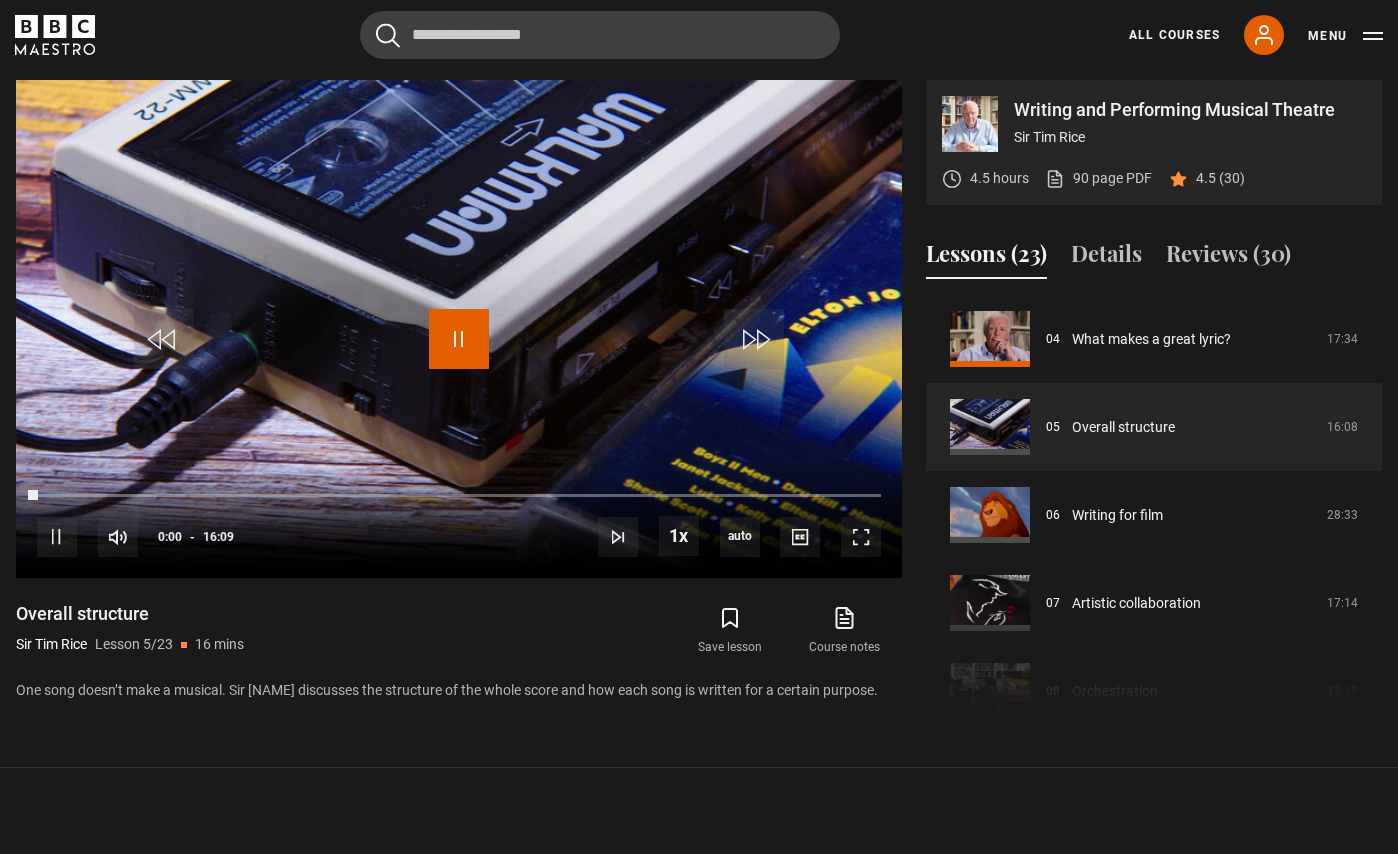 click at bounding box center (459, 339) 